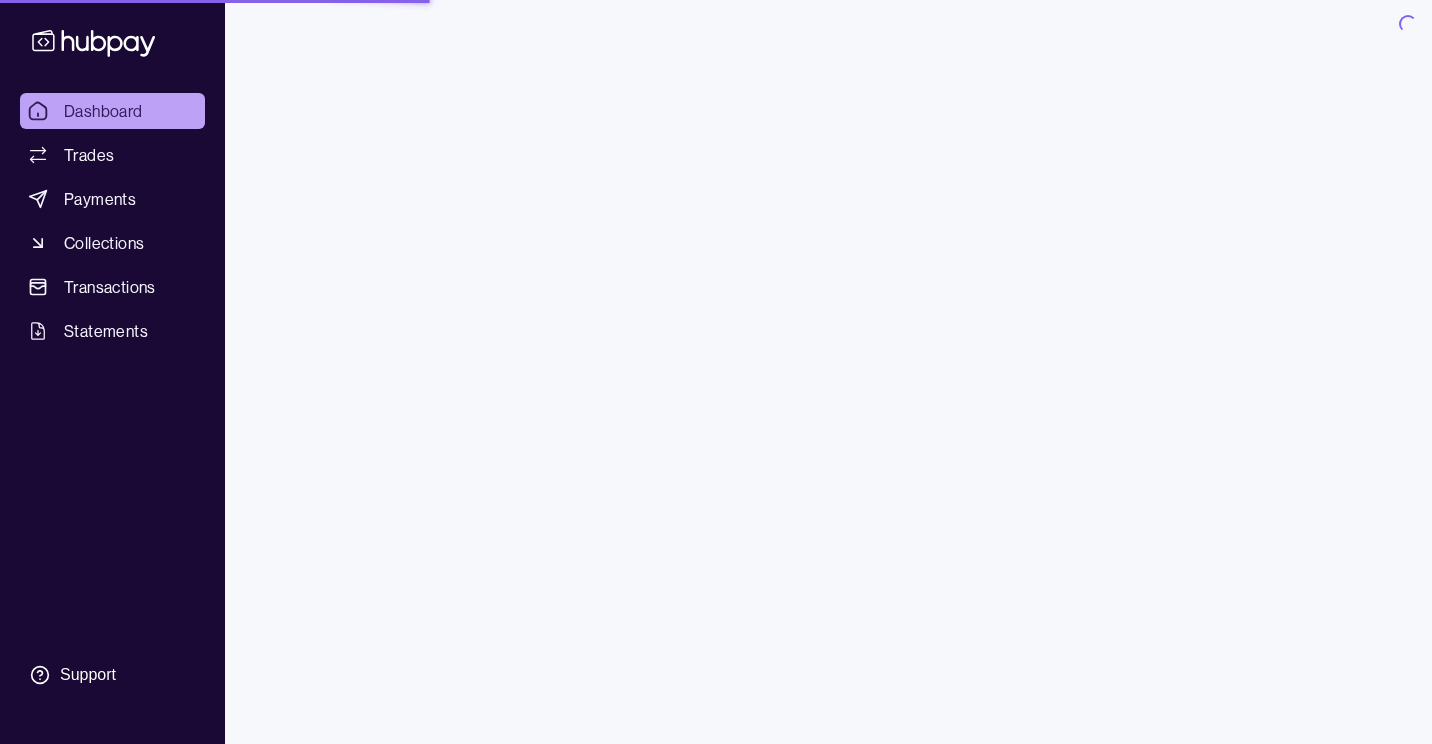 scroll, scrollTop: 0, scrollLeft: 0, axis: both 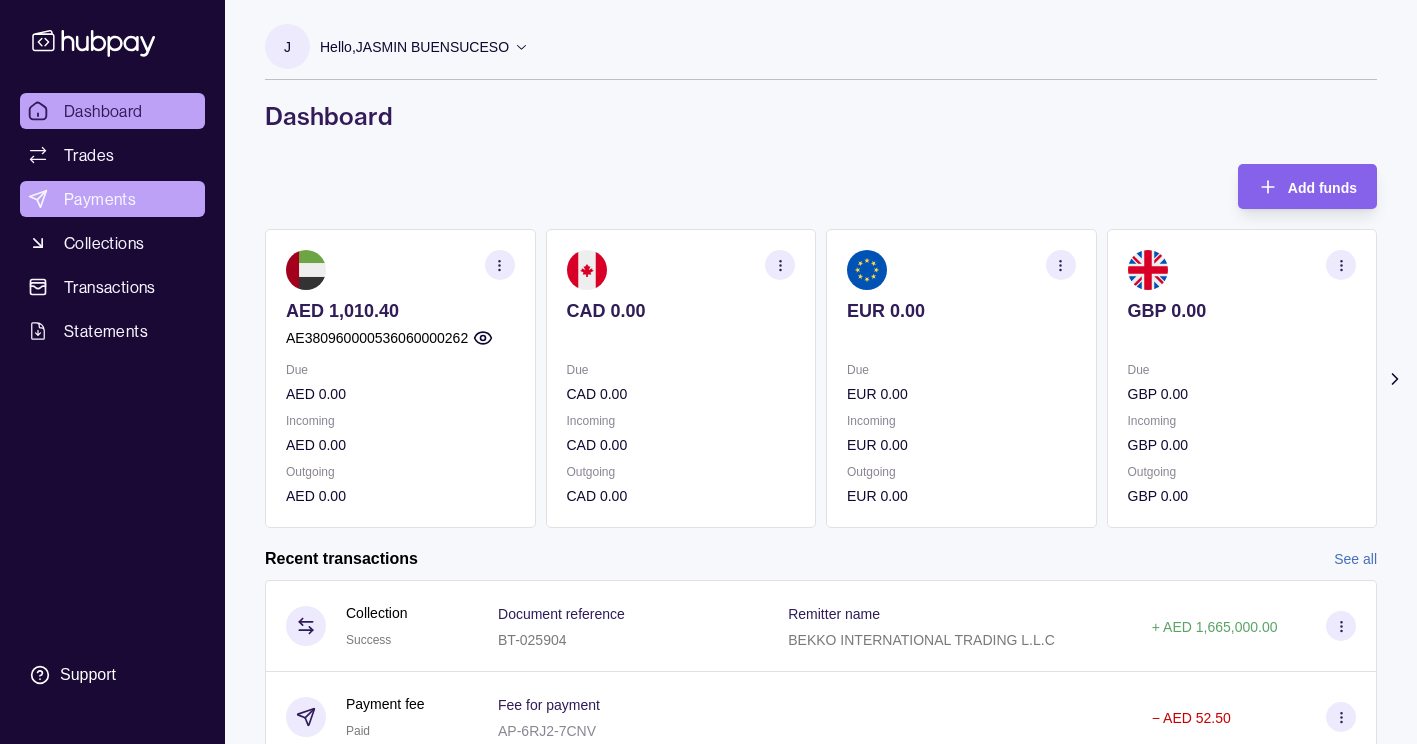 click on "Payments" at bounding box center (100, 199) 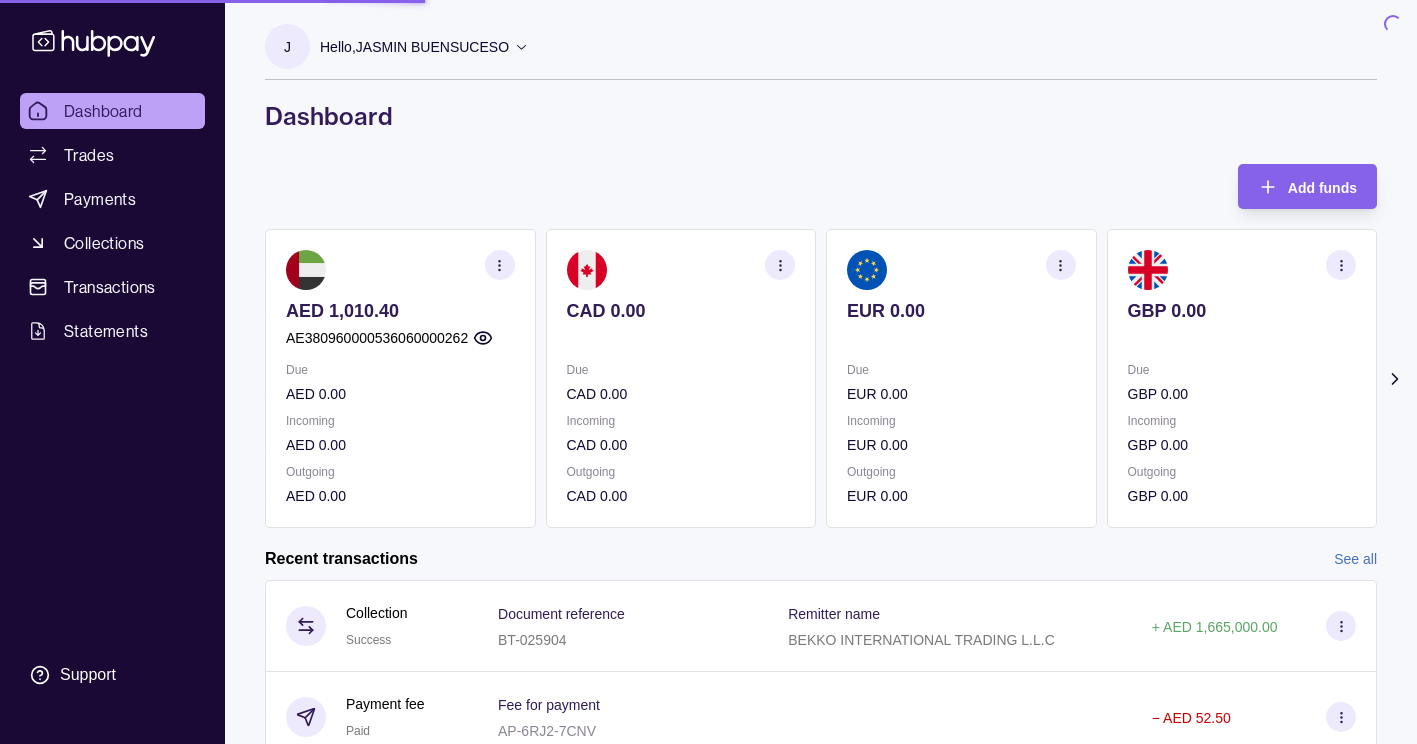 click on "Dashboard Trades Payments Collections Transactions Statements" at bounding box center [112, 221] 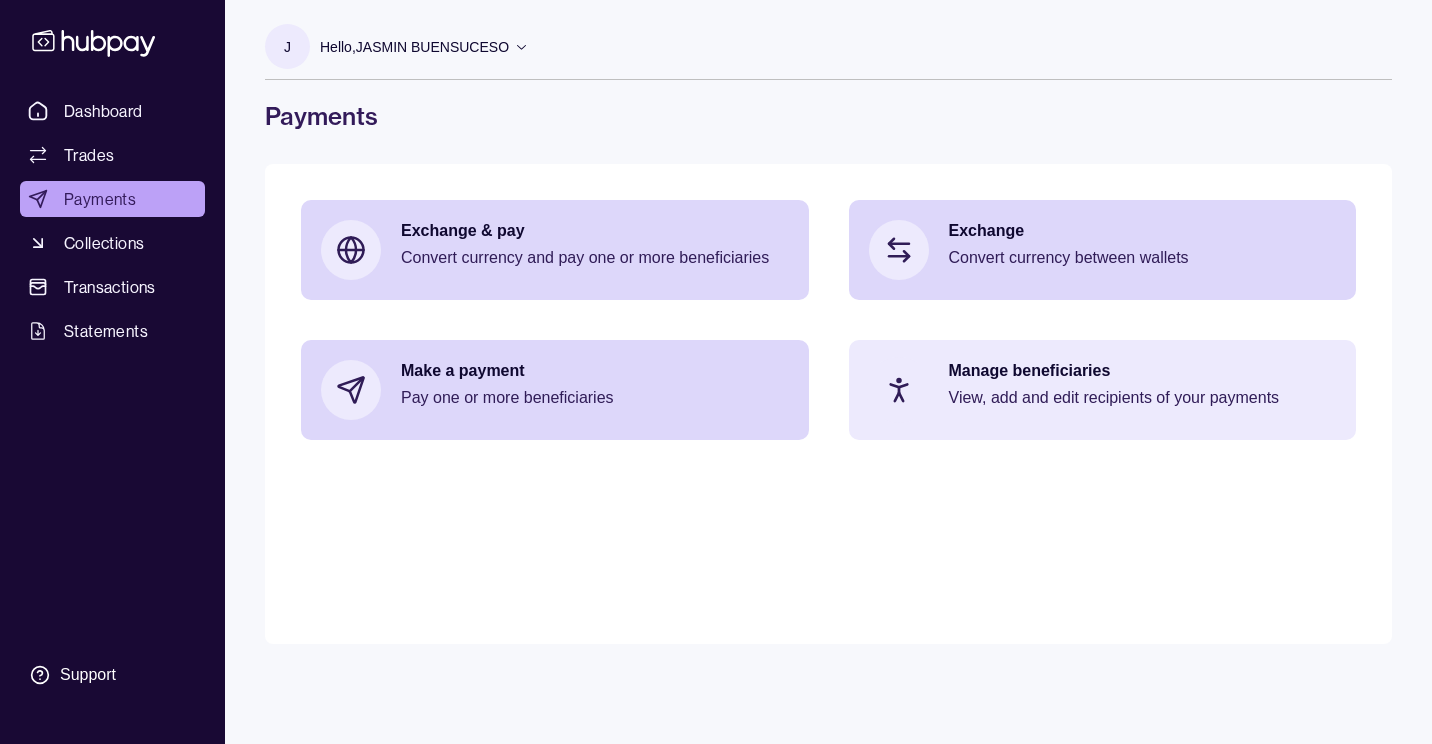 click on "View, add and edit recipients of your payments" at bounding box center [1143, 398] 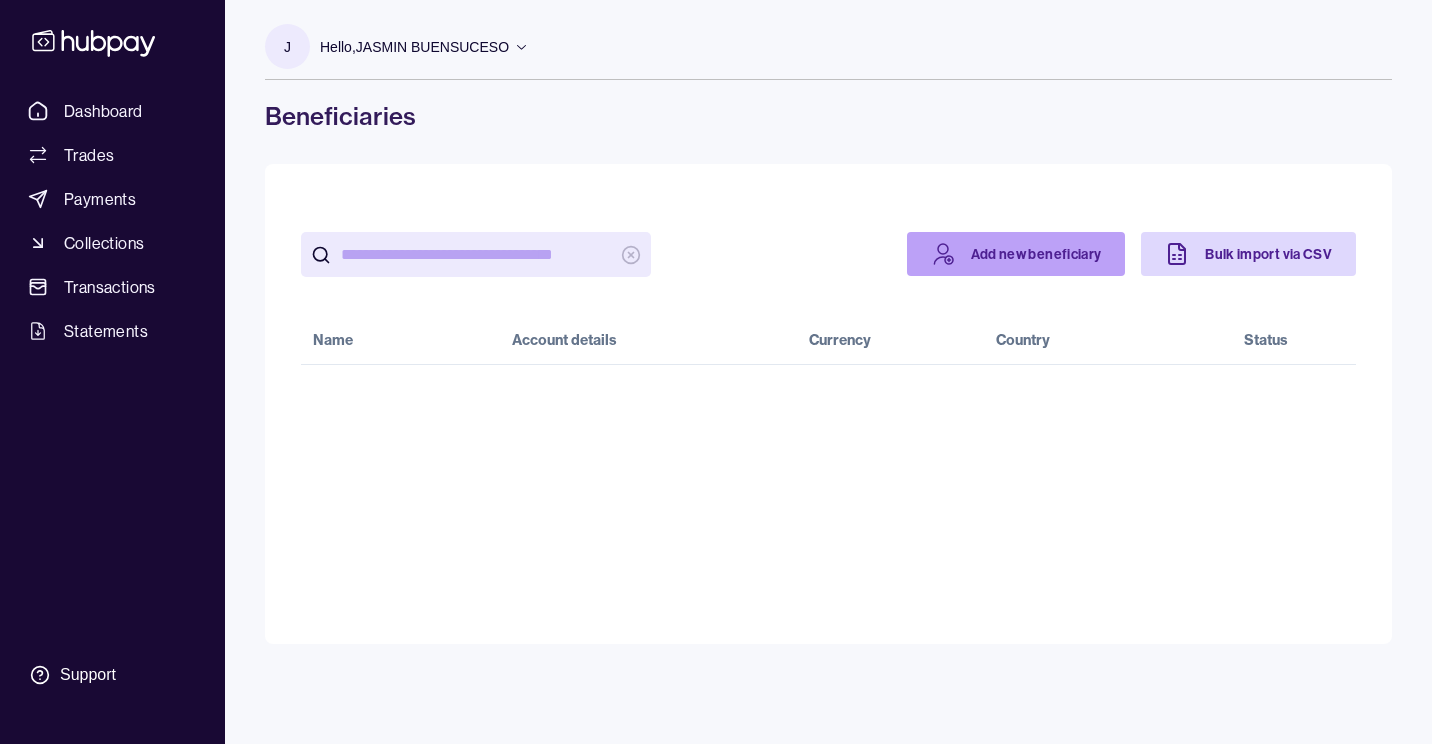 click on "Add new beneficiary" at bounding box center (1016, 254) 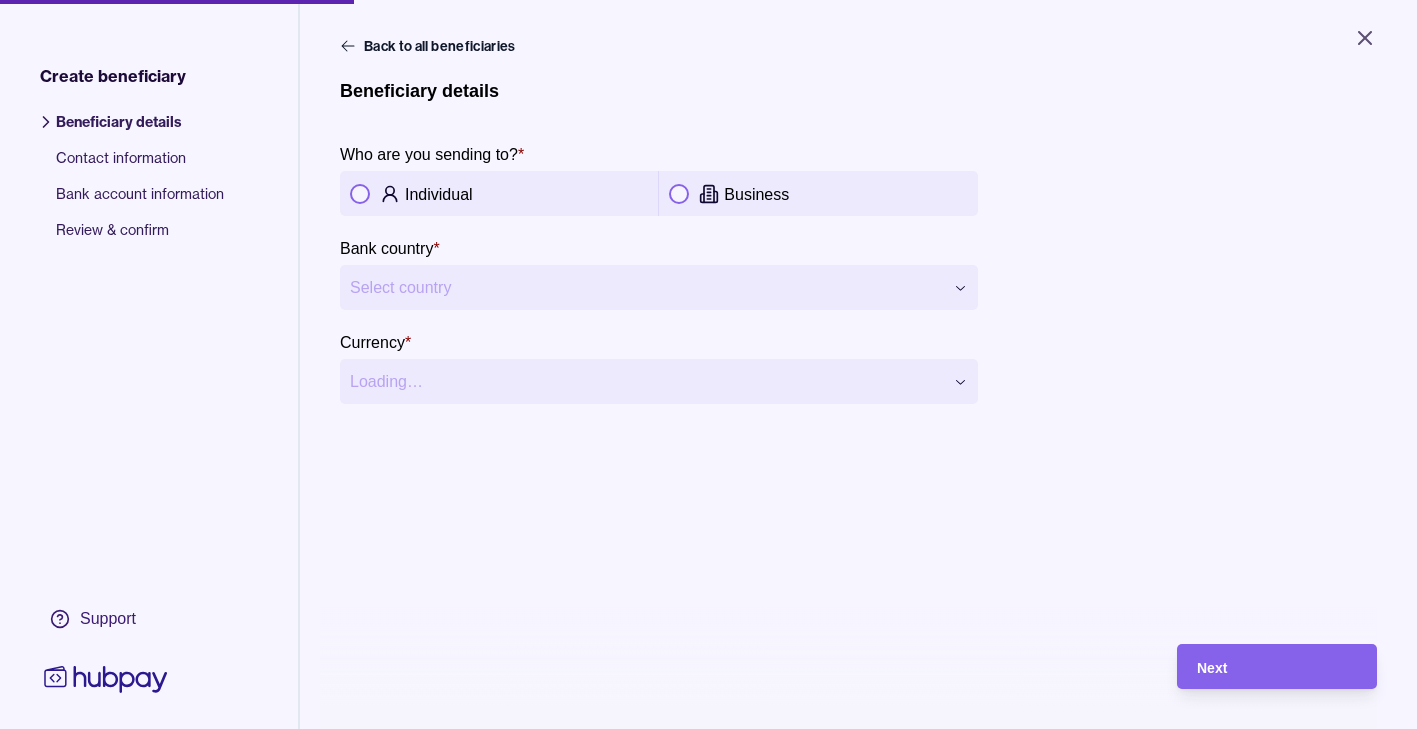 click at bounding box center (679, 194) 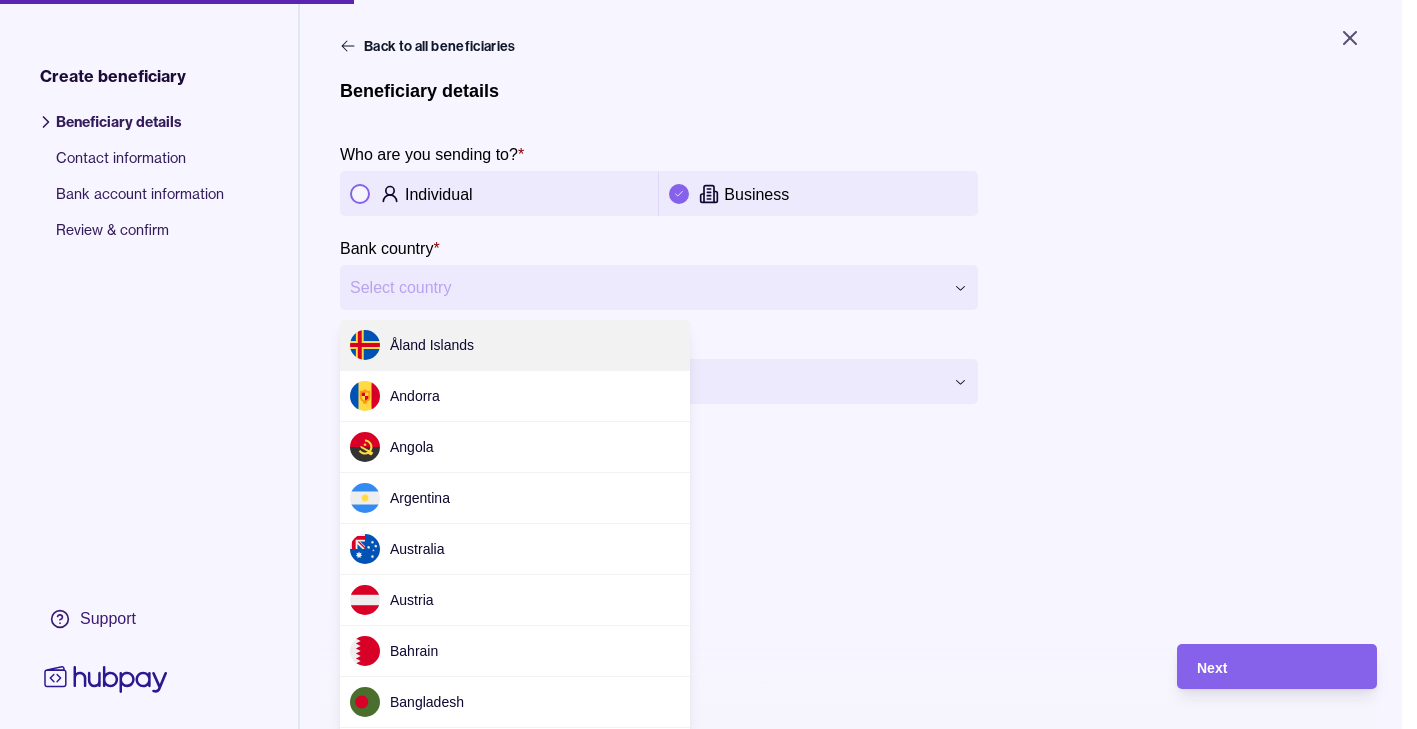 click on "**********" at bounding box center [708, 364] 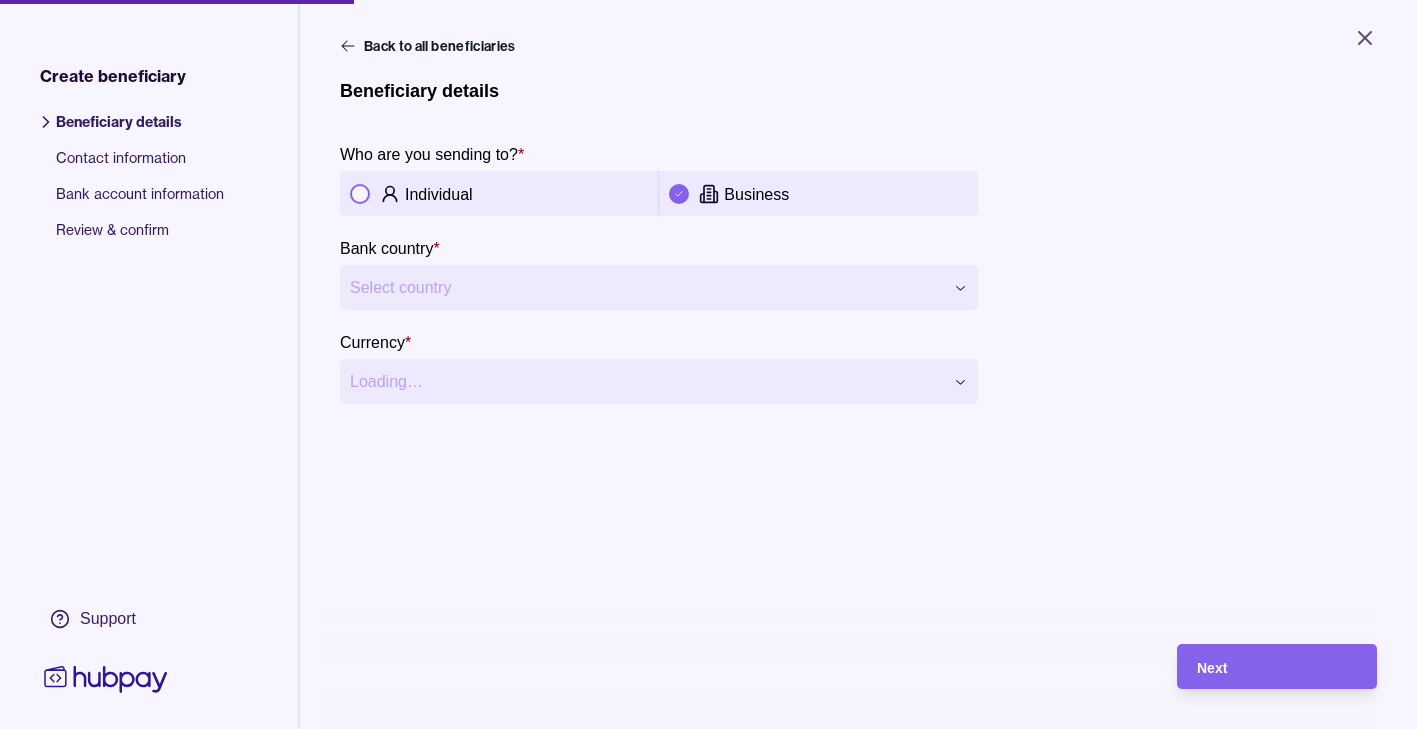 click on "**********" at bounding box center [659, 273] 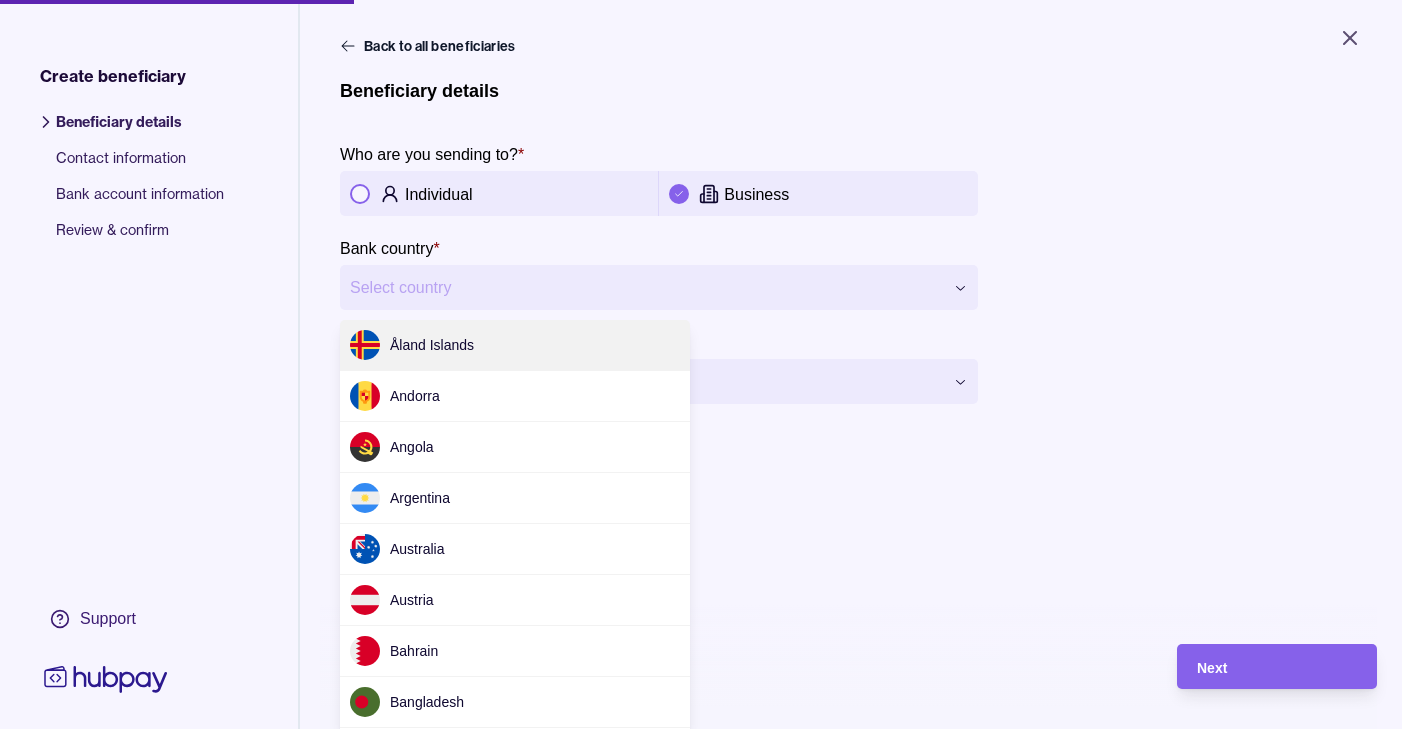 click on "**********" at bounding box center (708, 364) 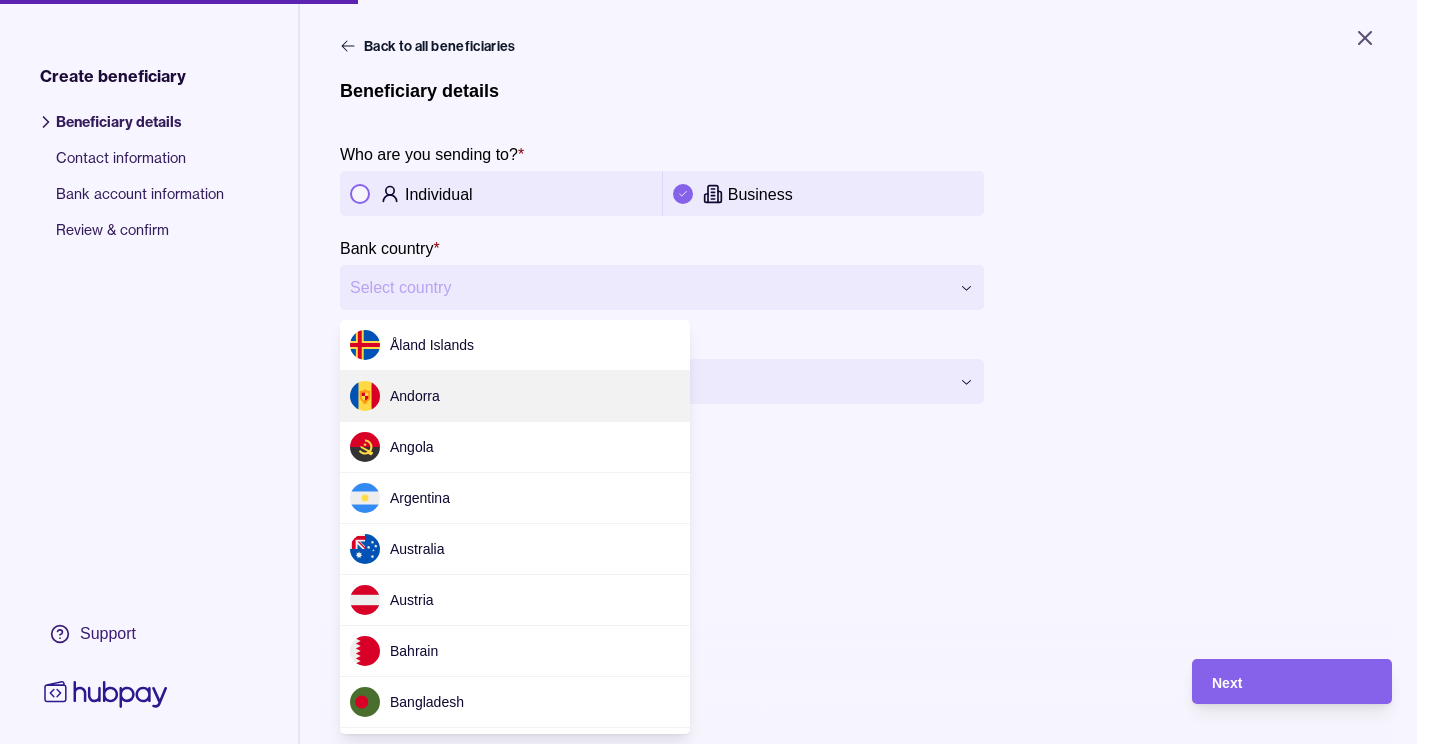 scroll, scrollTop: 583, scrollLeft: 0, axis: vertical 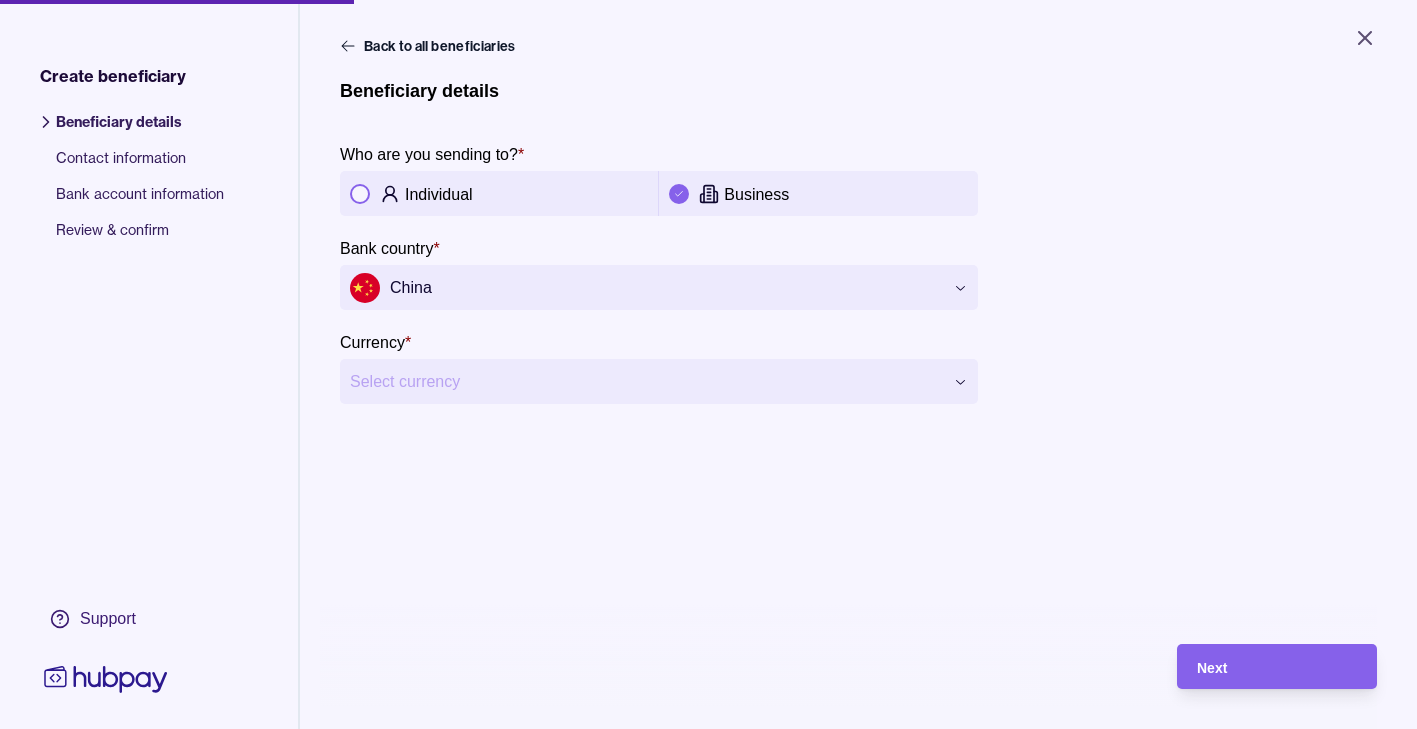 click on "**********" at bounding box center [708, 364] 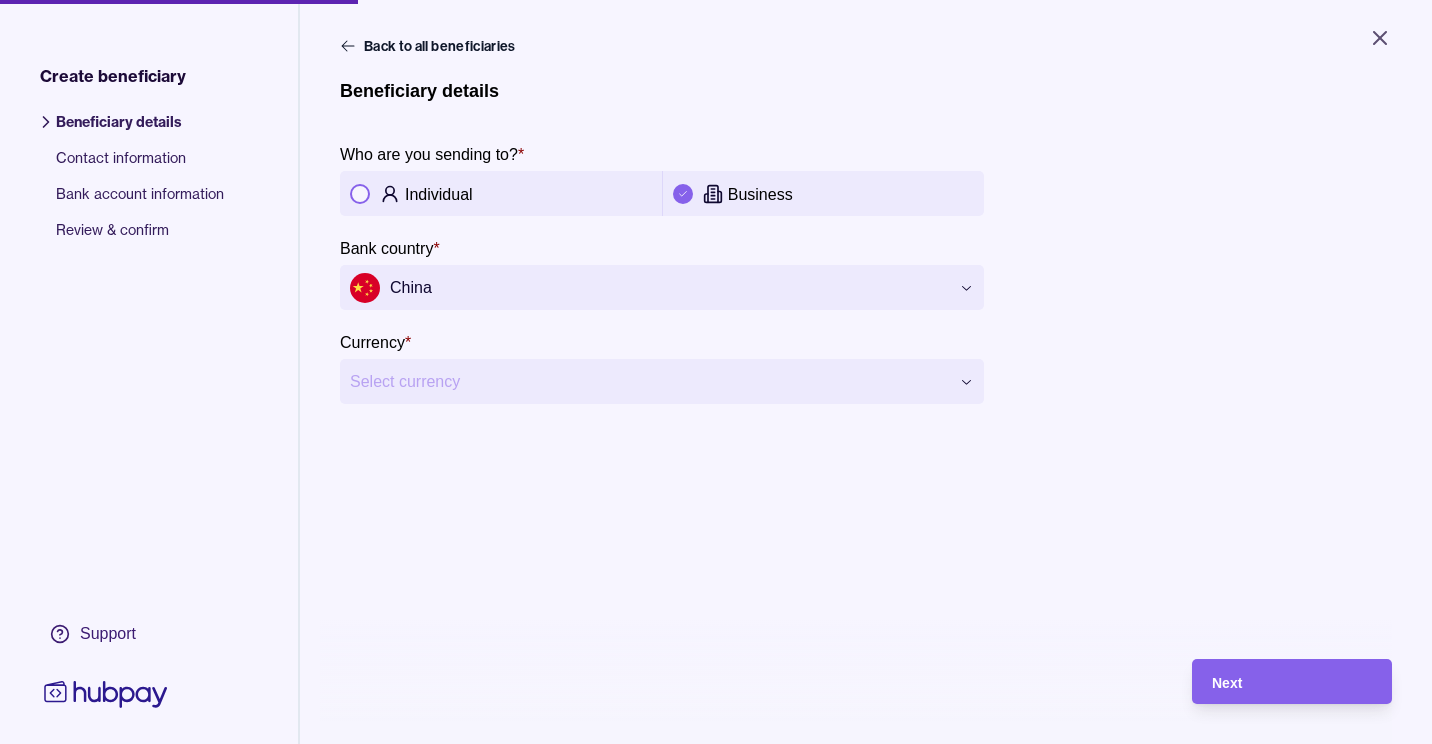 click on "**********" at bounding box center [716, 372] 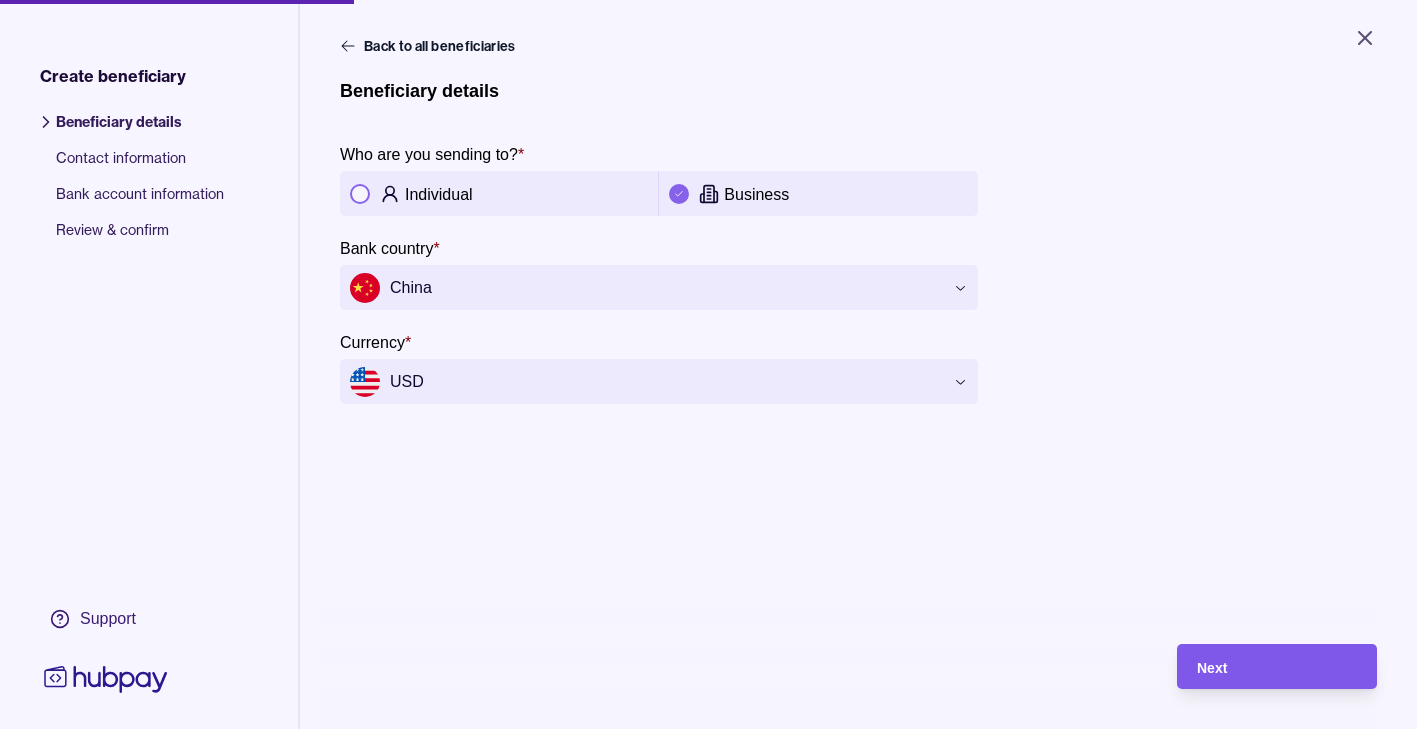 click on "Next" at bounding box center (1262, 666) 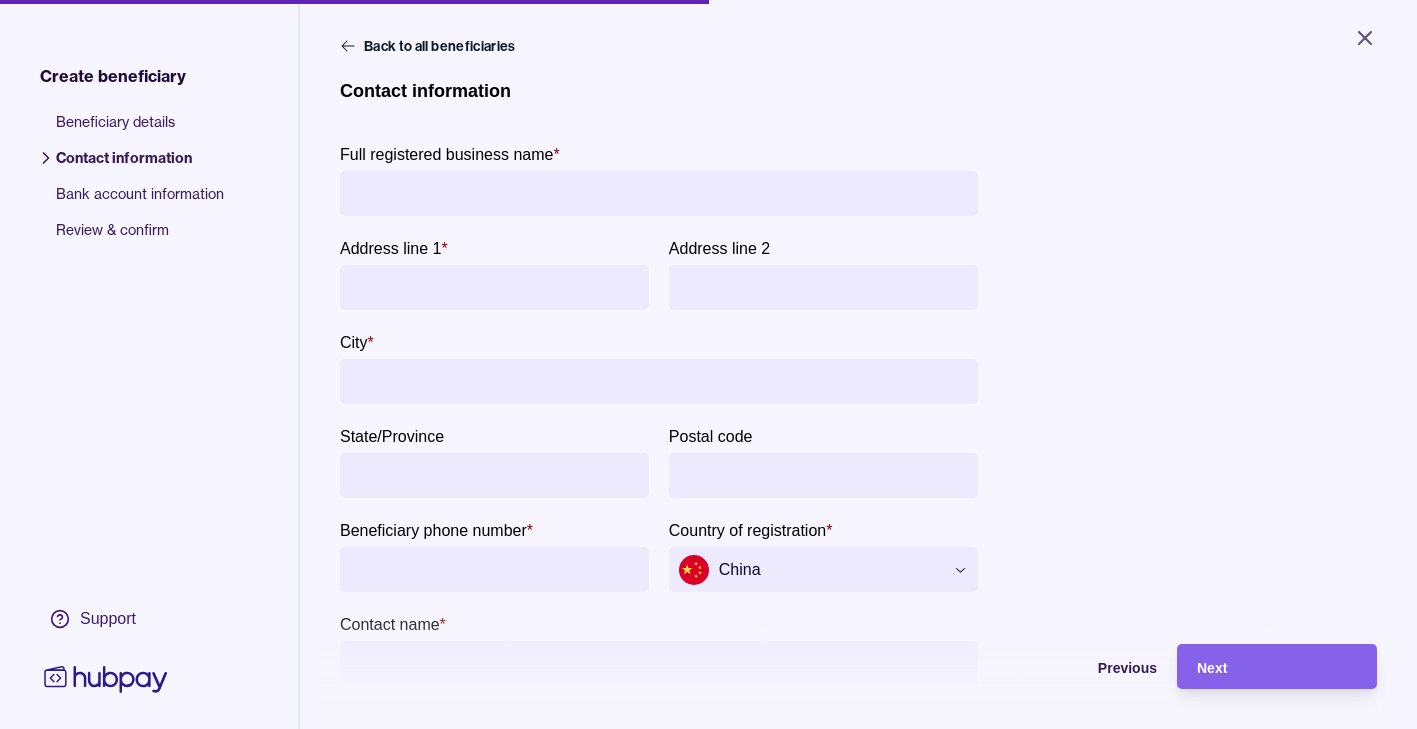 click on "Full registered business name  *" at bounding box center [659, 193] 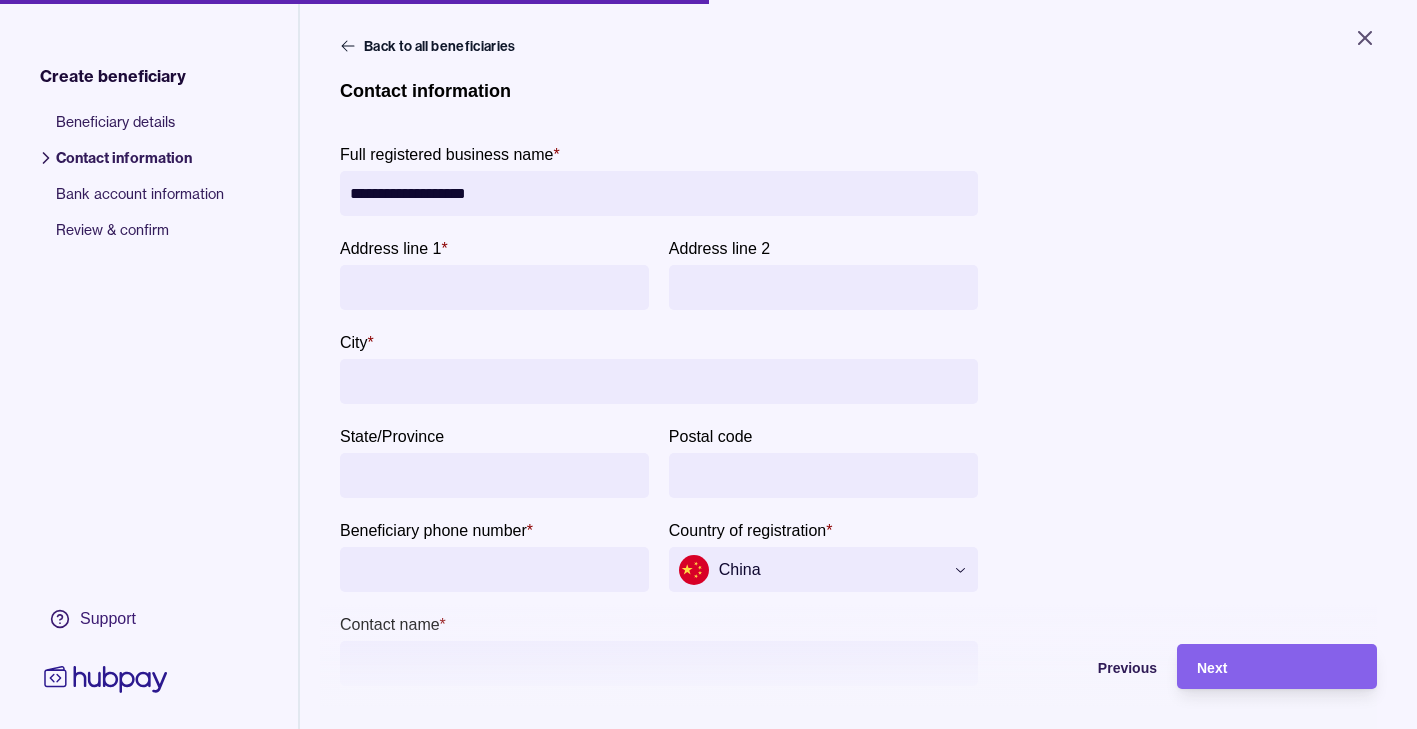 paste on "**********" 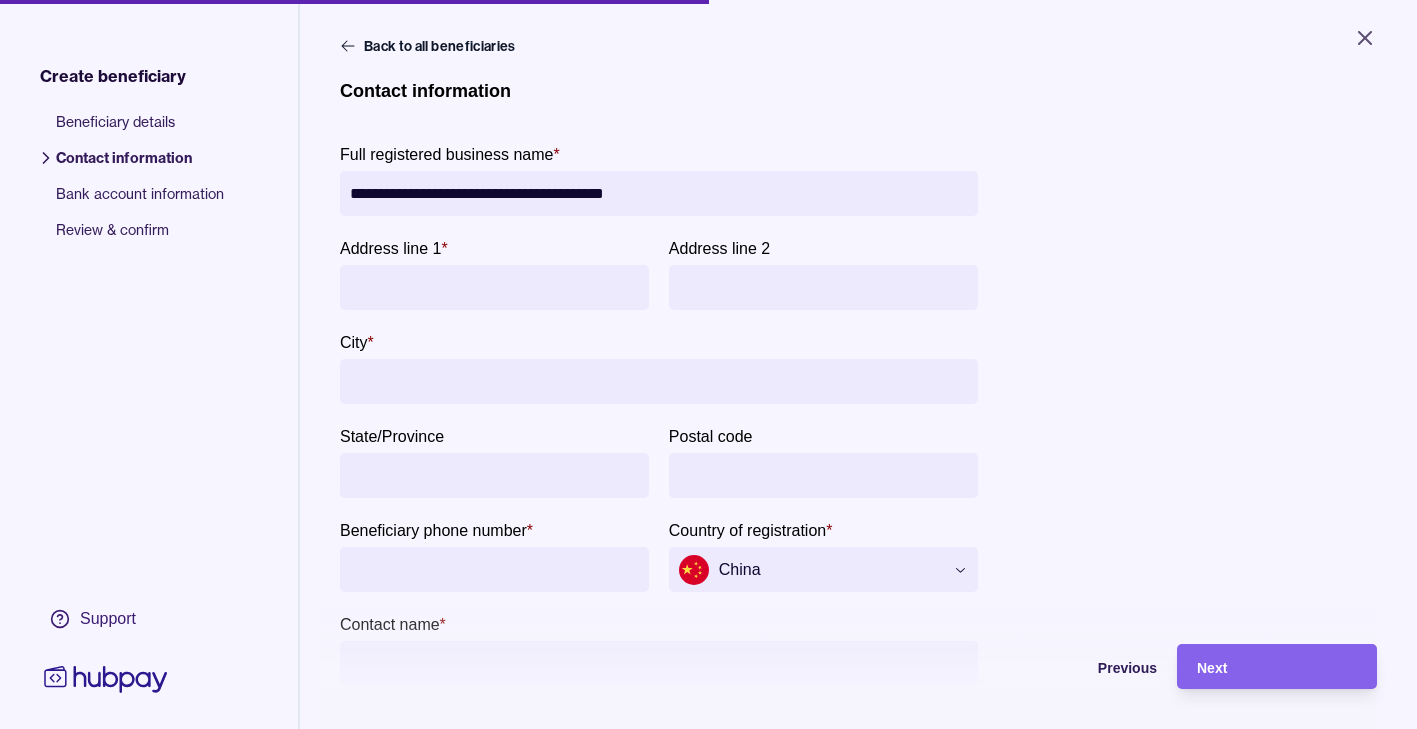 click on "**********" at bounding box center [659, 193] 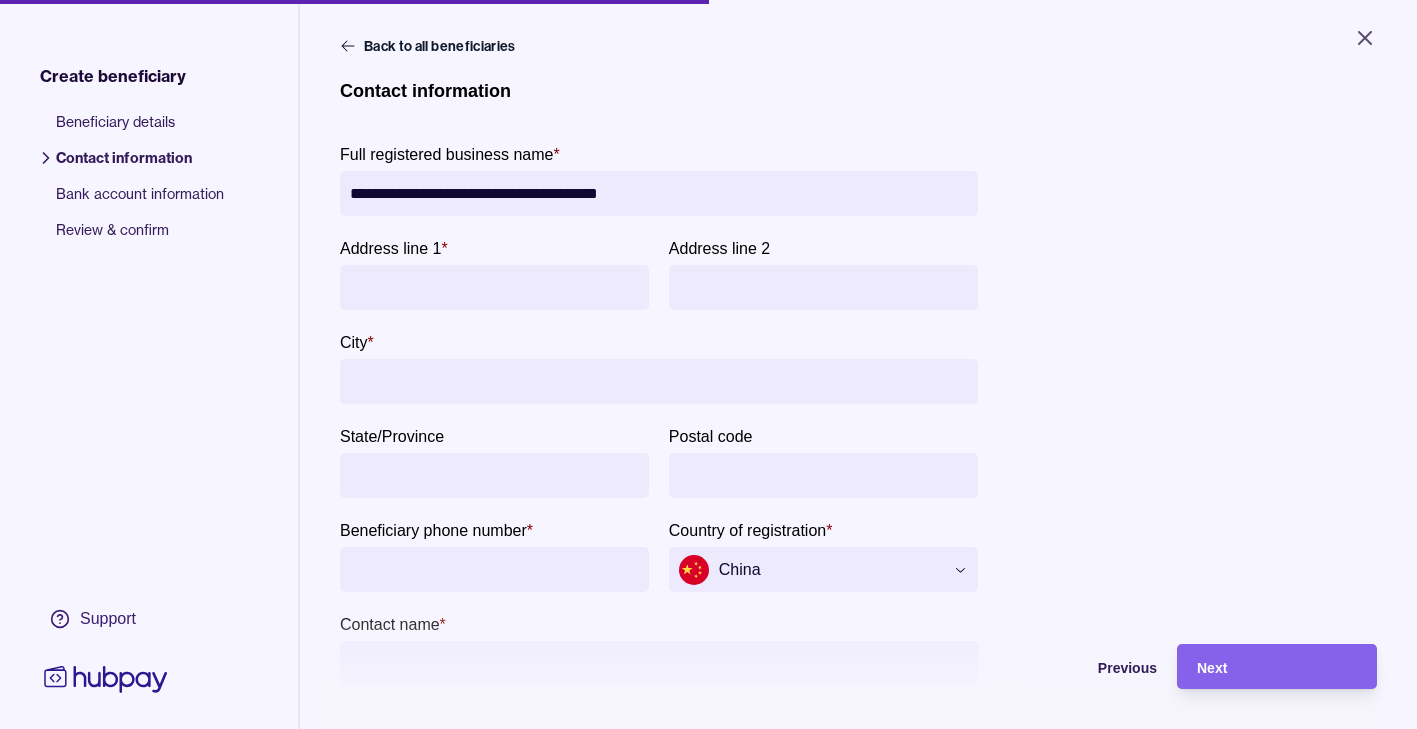 type on "**********" 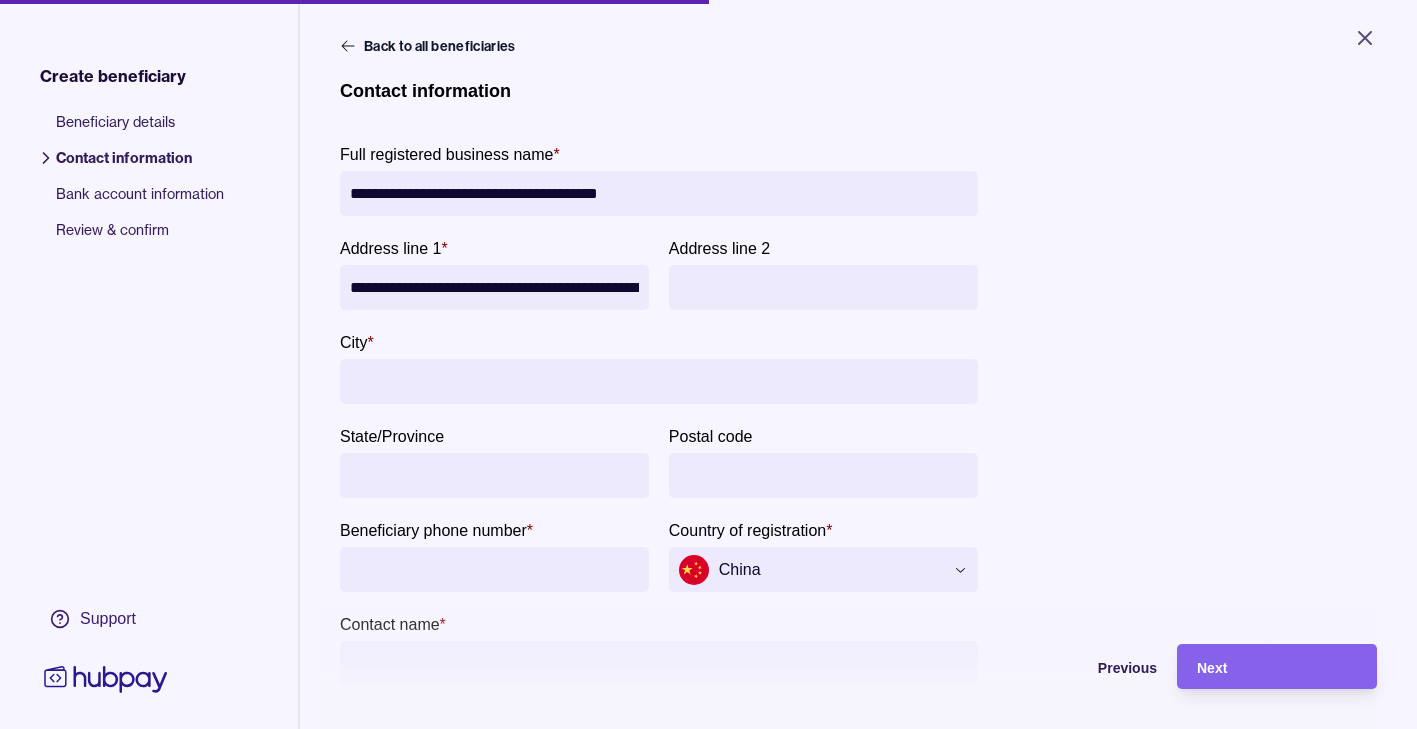 scroll, scrollTop: 0, scrollLeft: 300, axis: horizontal 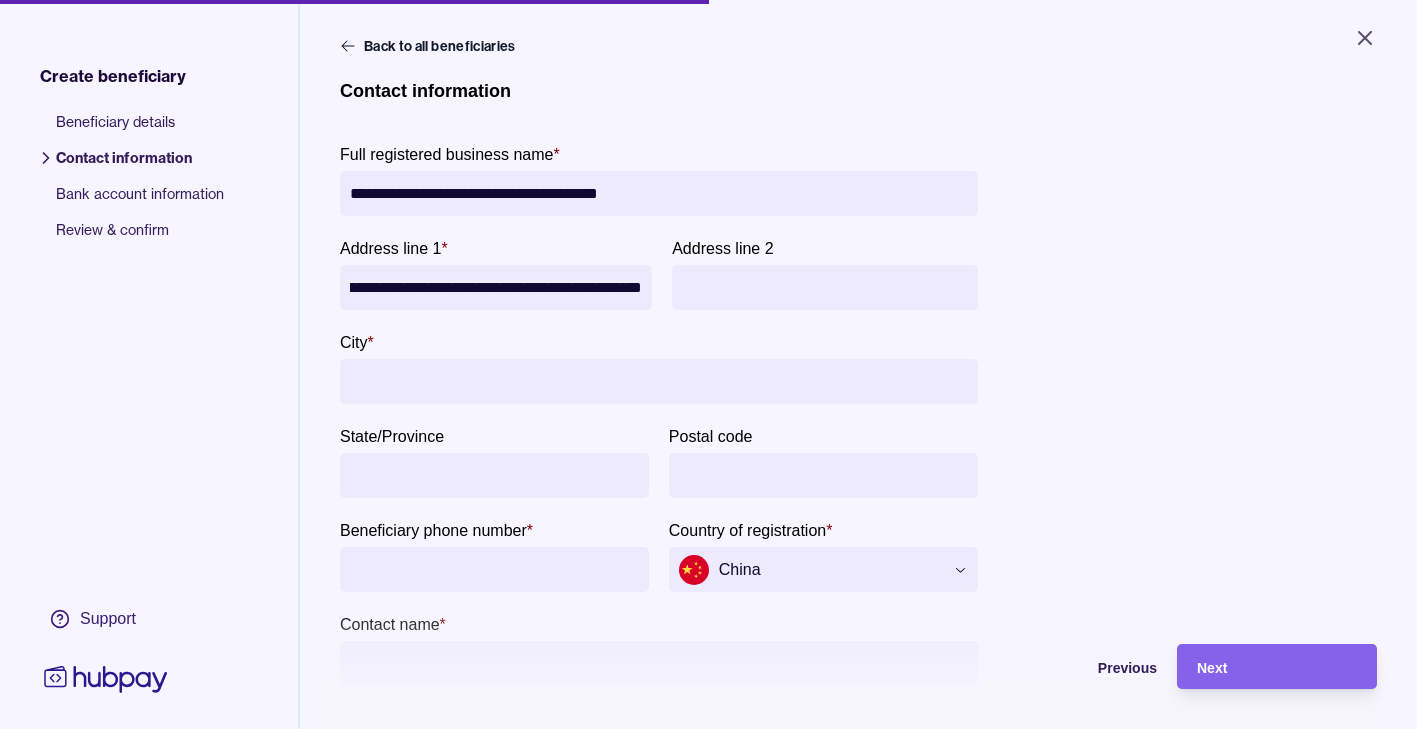 click on "**********" at bounding box center (496, 287) 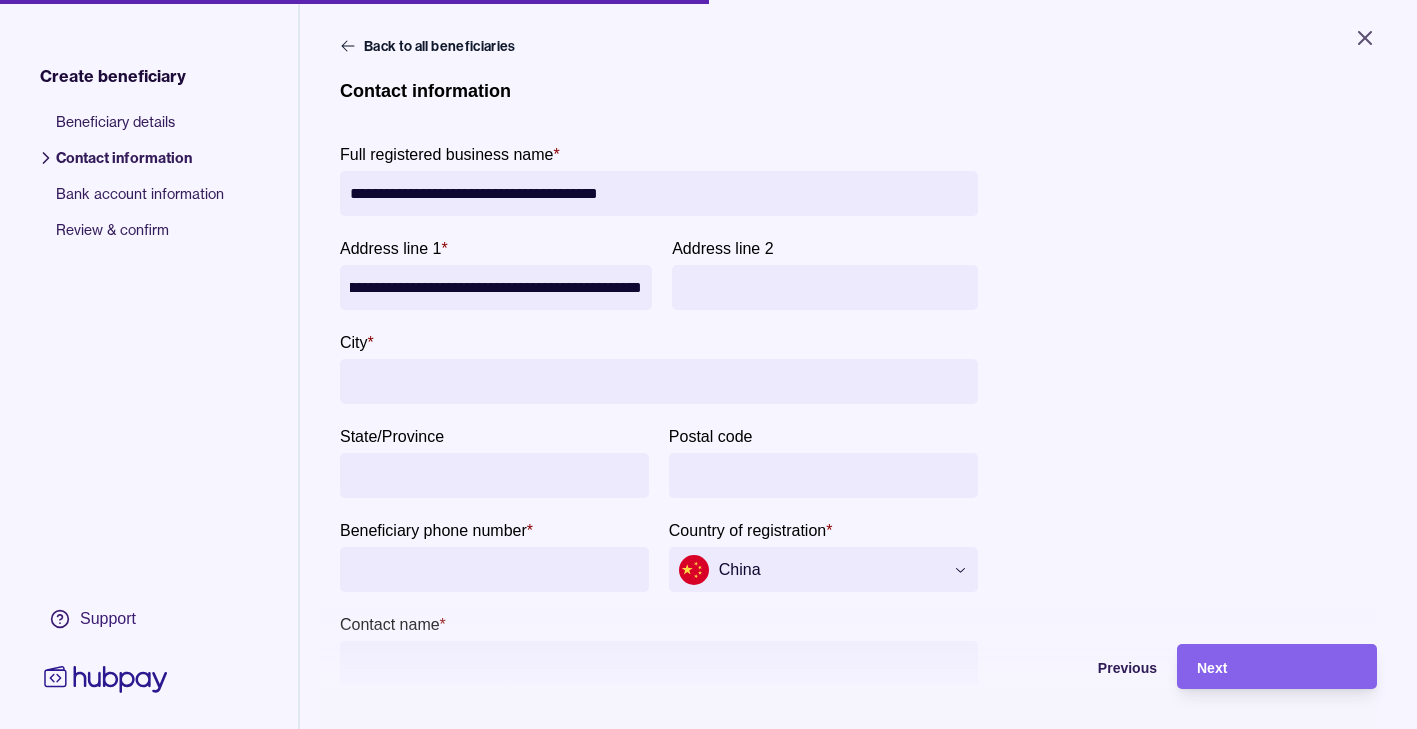 scroll, scrollTop: 0, scrollLeft: 198, axis: horizontal 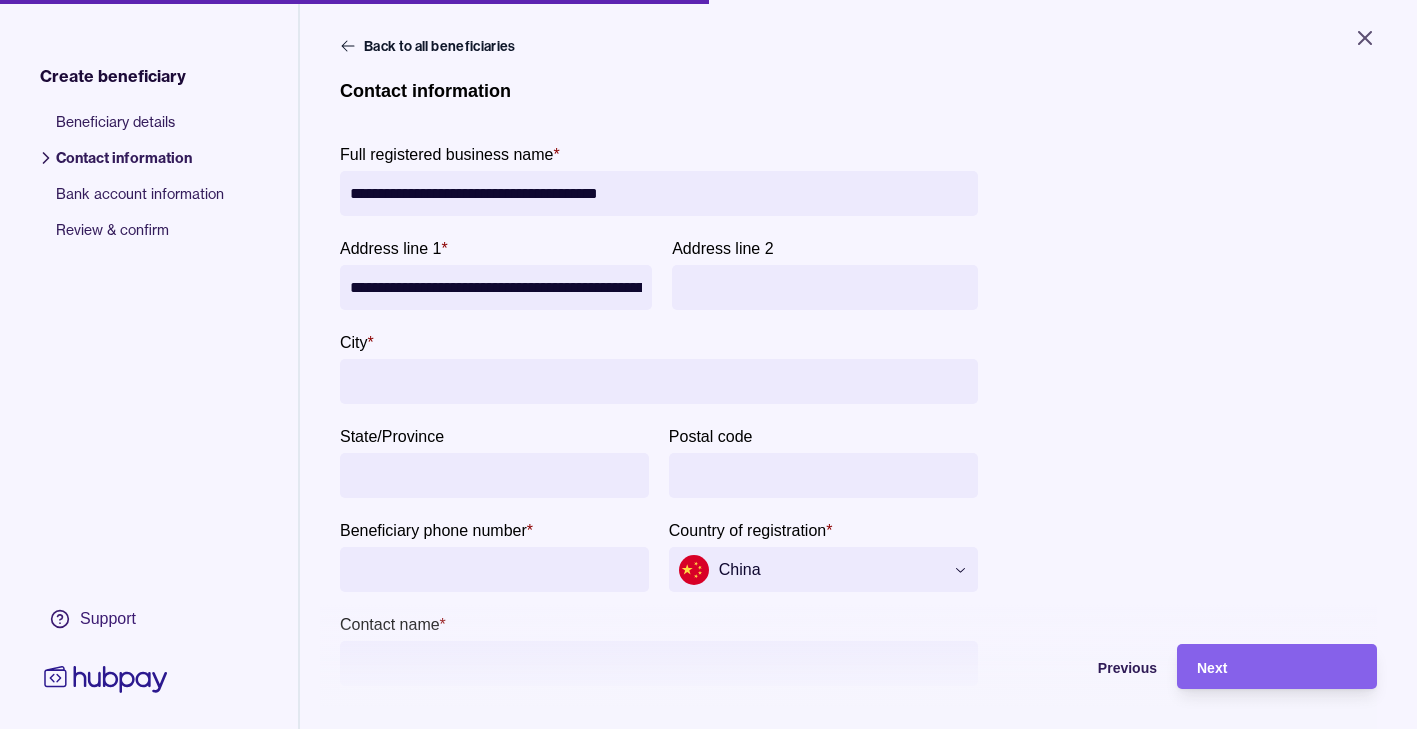 click on "City  *" at bounding box center [659, 381] 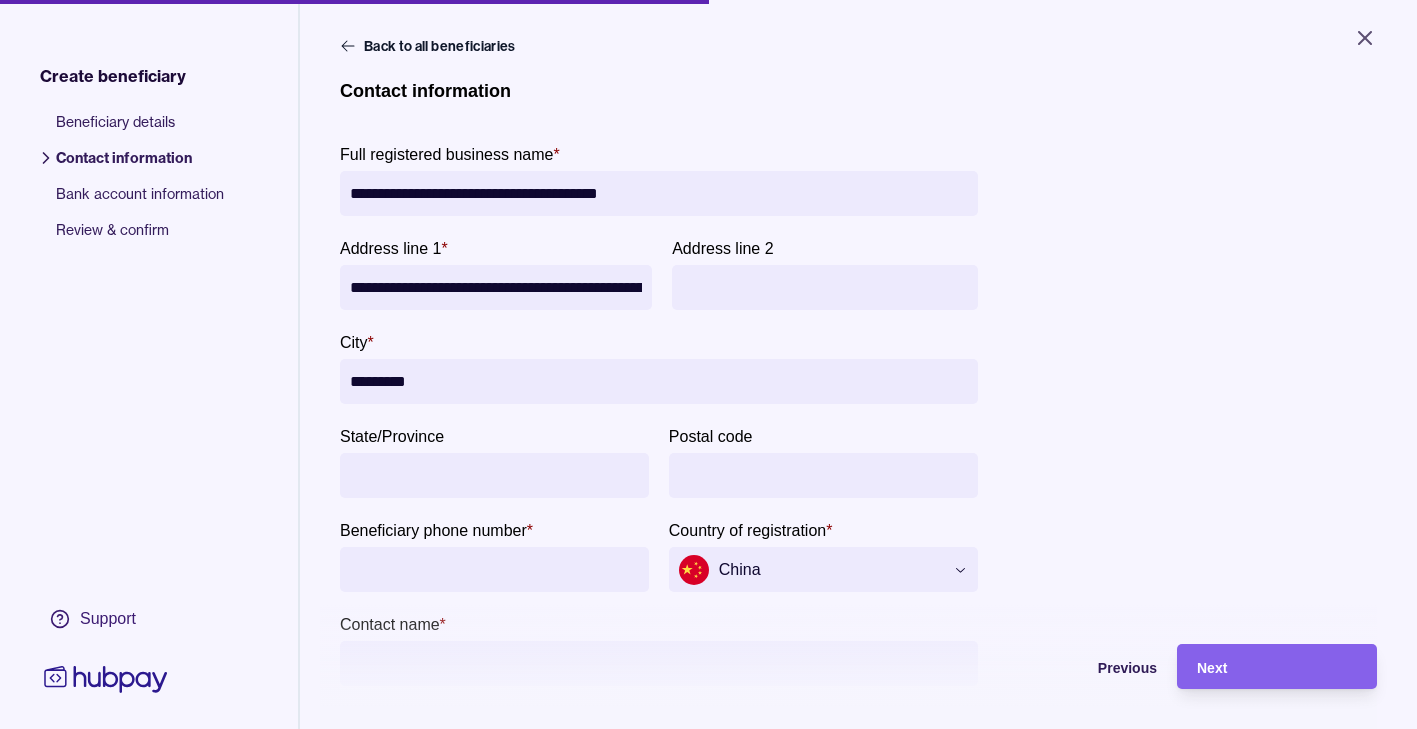 type on "*********" 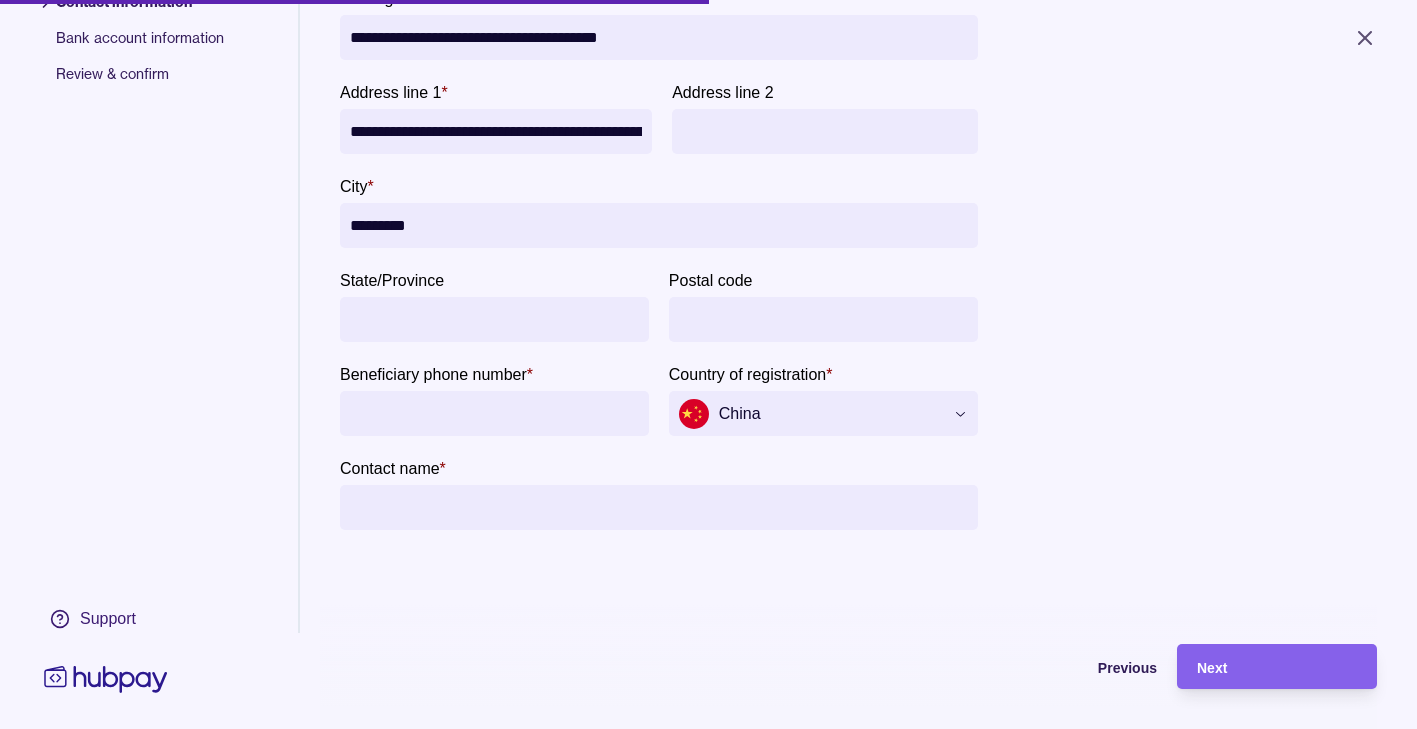 click on "Contact name  *" at bounding box center (659, 507) 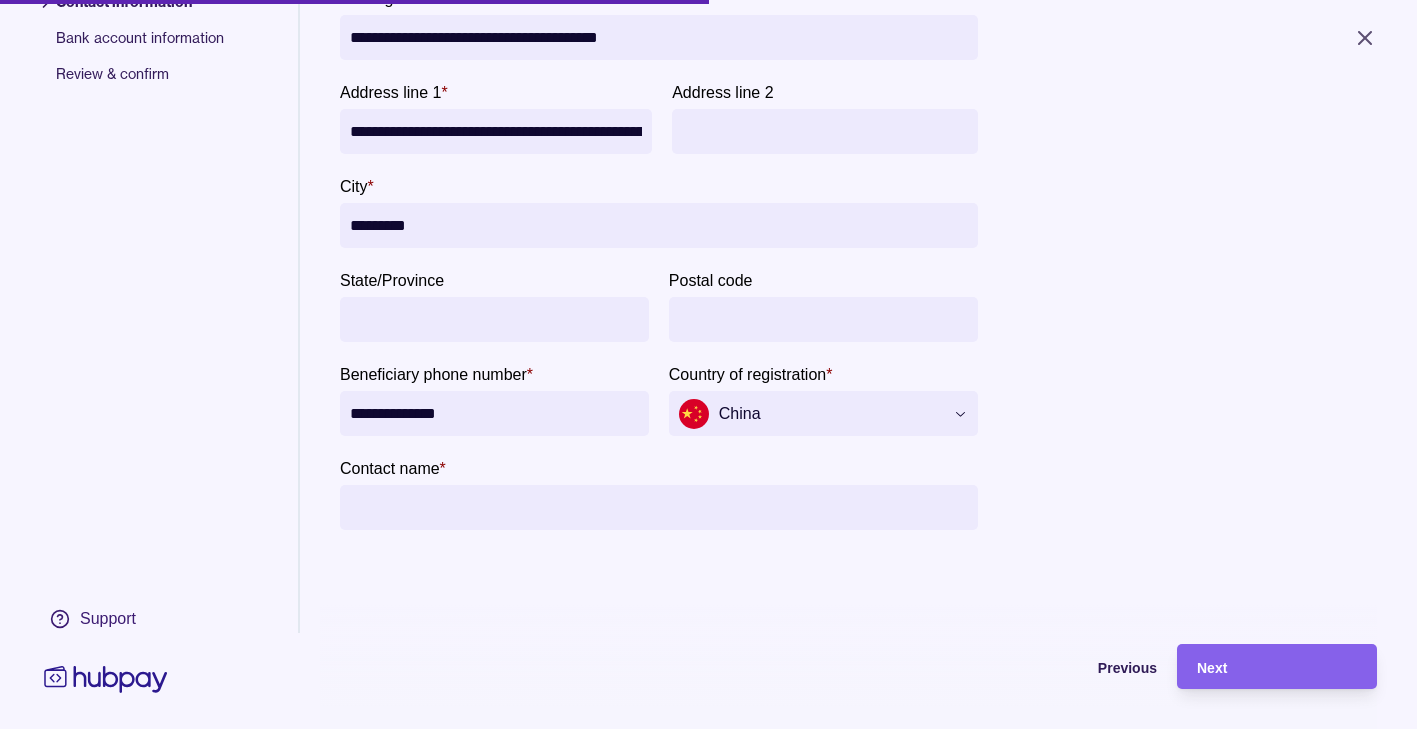 drag, startPoint x: 394, startPoint y: 407, endPoint x: 406, endPoint y: 406, distance: 12.0415945 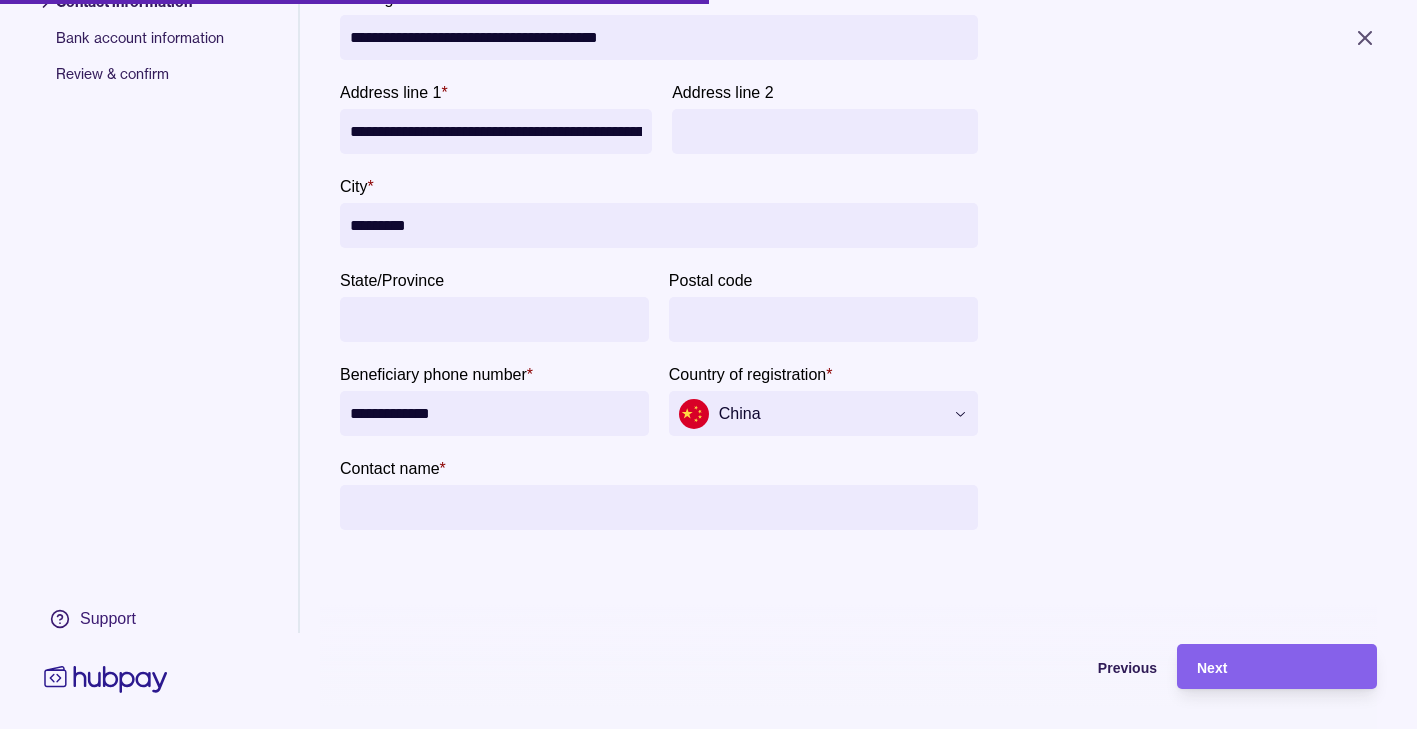 type on "**********" 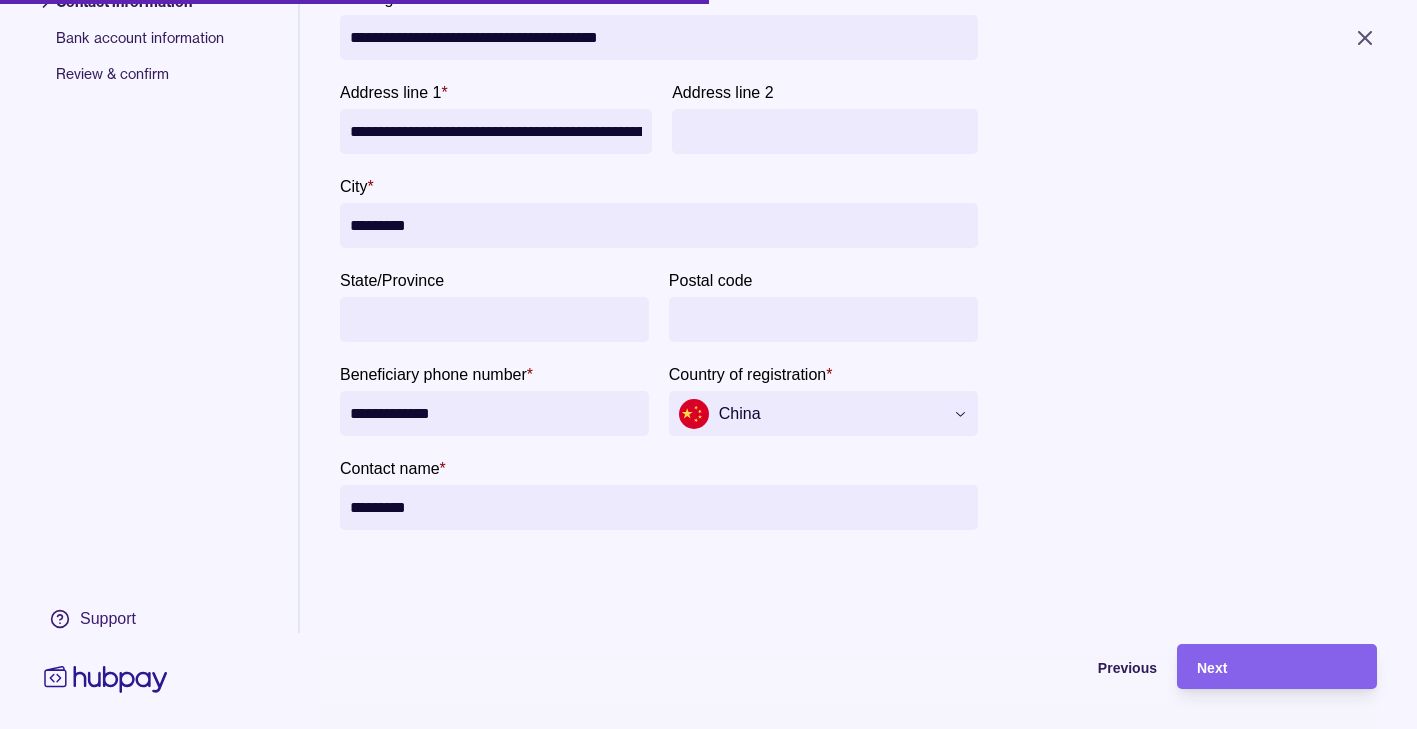 type on "*********" 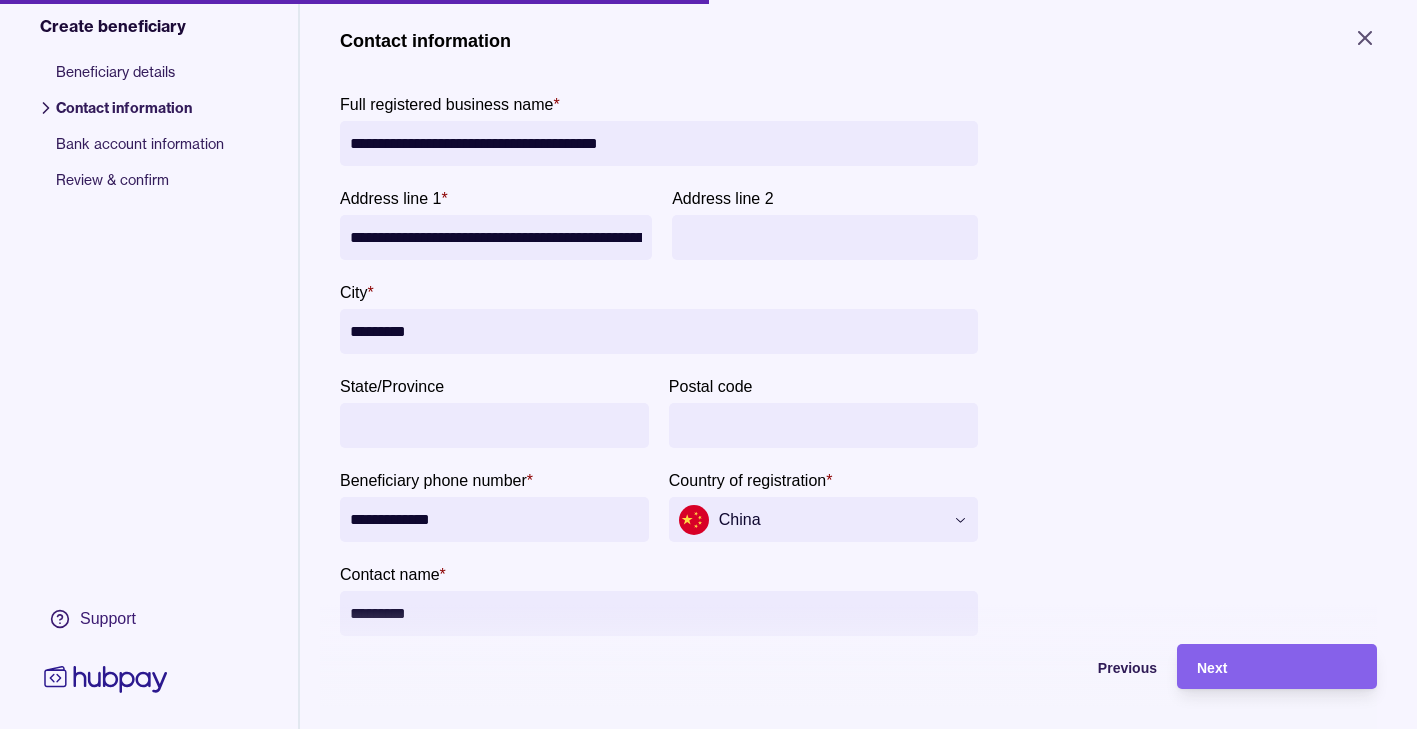 scroll, scrollTop: 51, scrollLeft: 0, axis: vertical 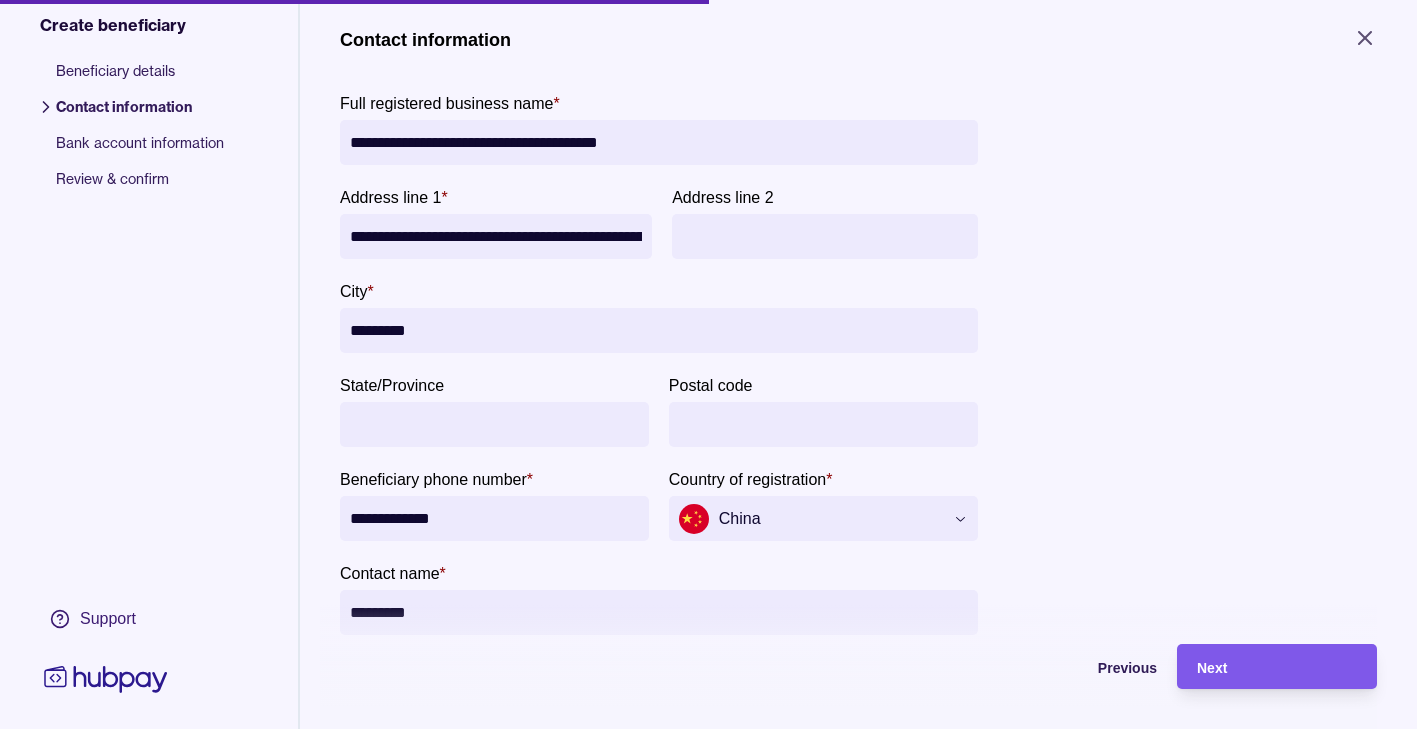 click on "Next" at bounding box center (1277, 667) 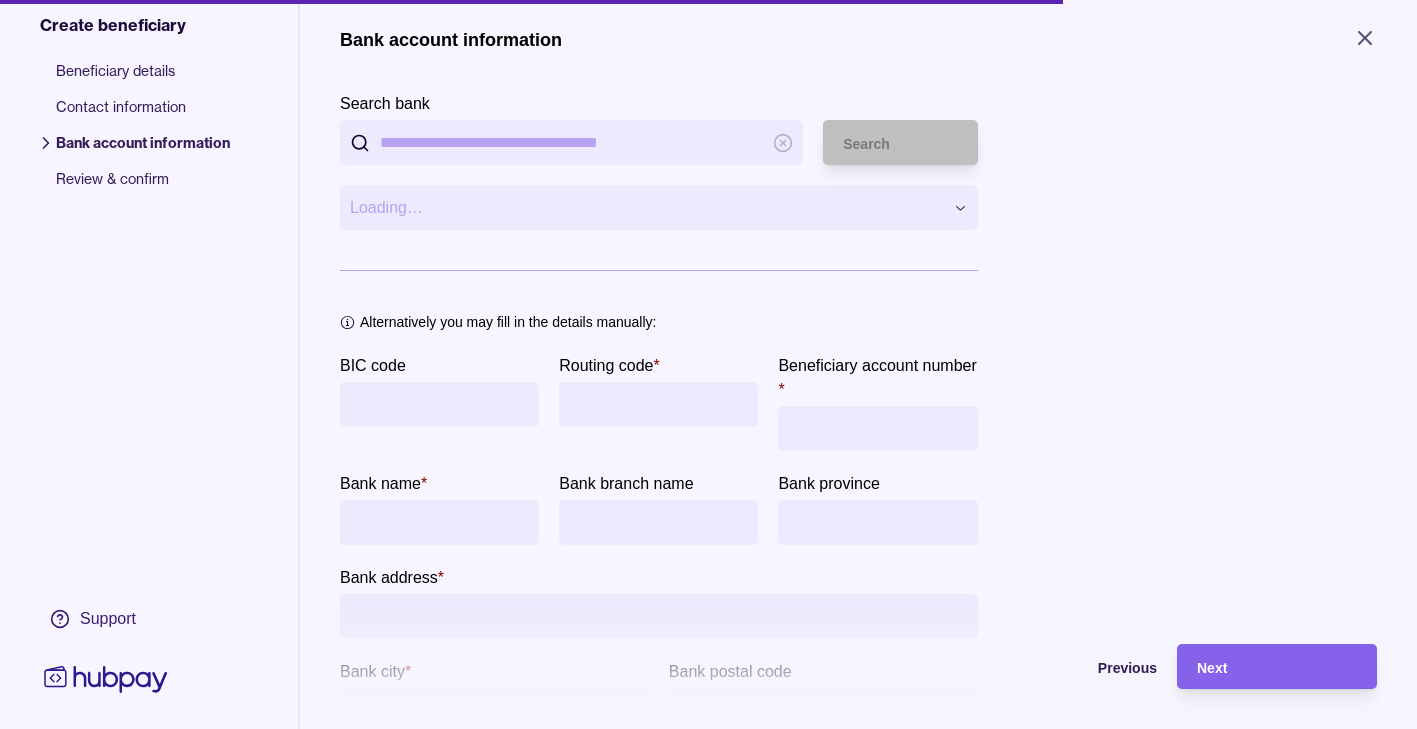 click on "Search bank" at bounding box center [571, 142] 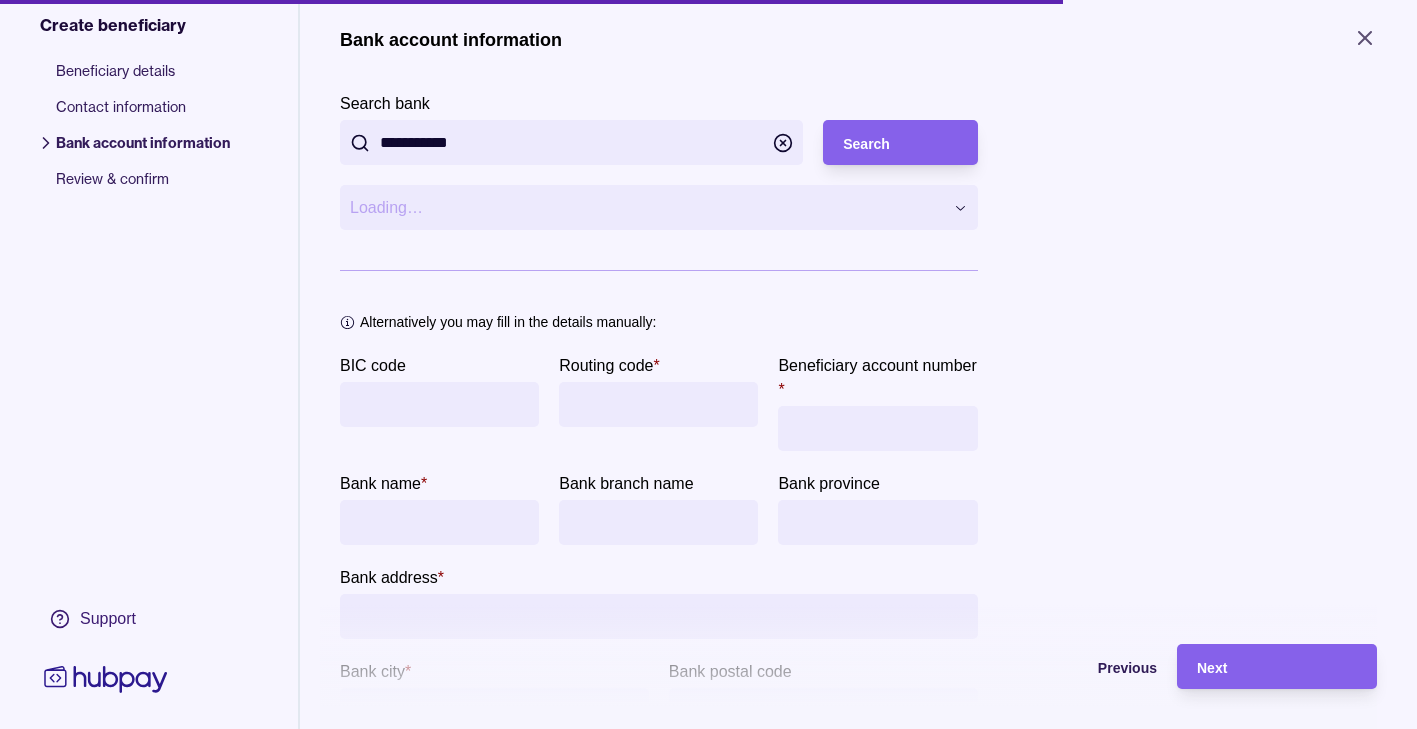type on "**********" 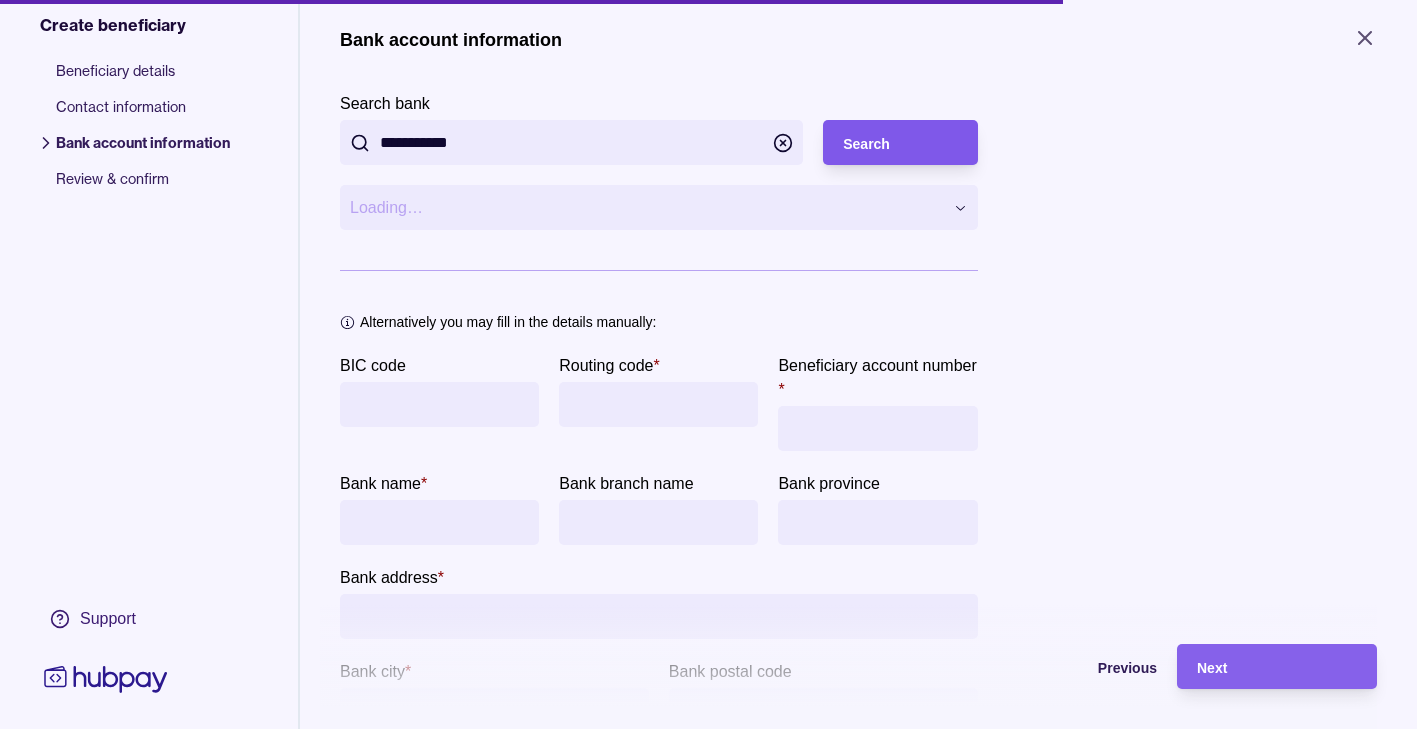 click on "Search" at bounding box center [900, 143] 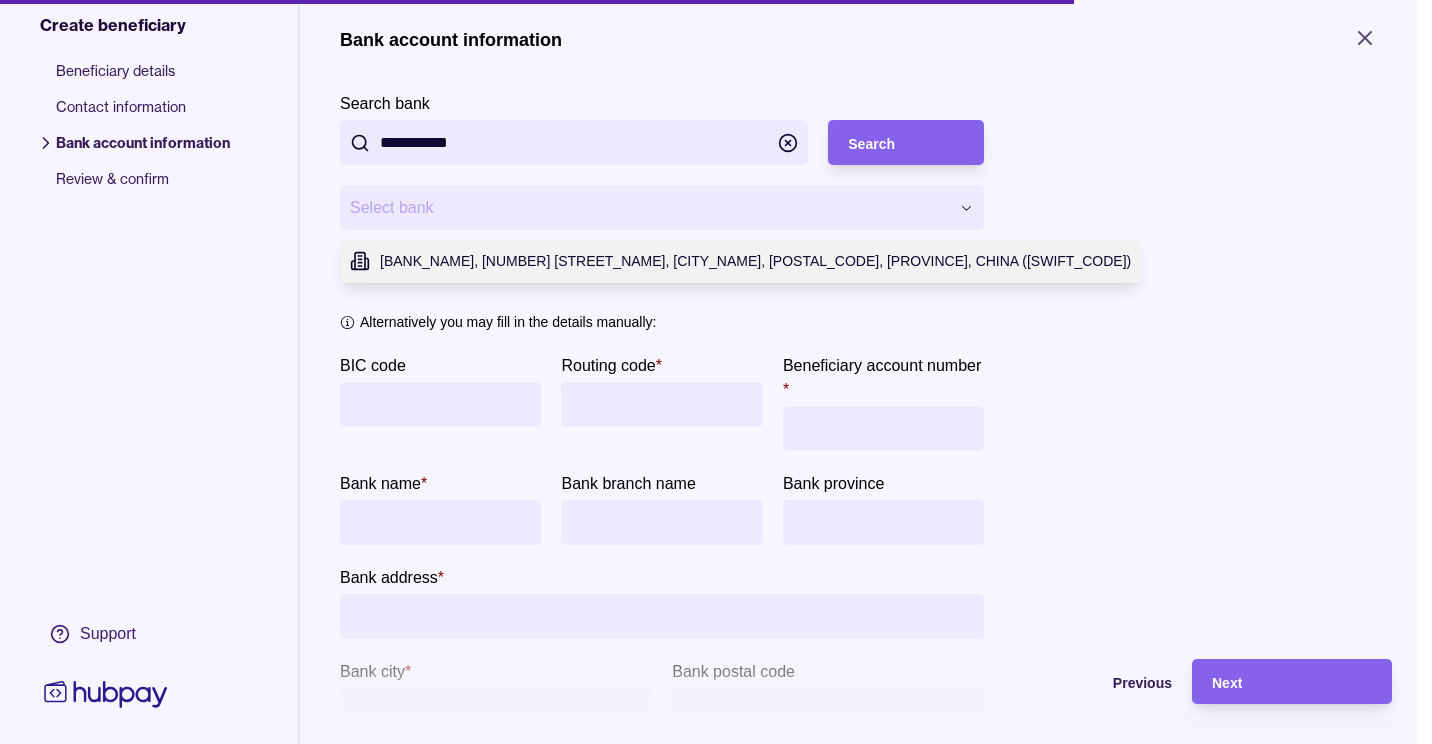 click on "**********" at bounding box center [716, 372] 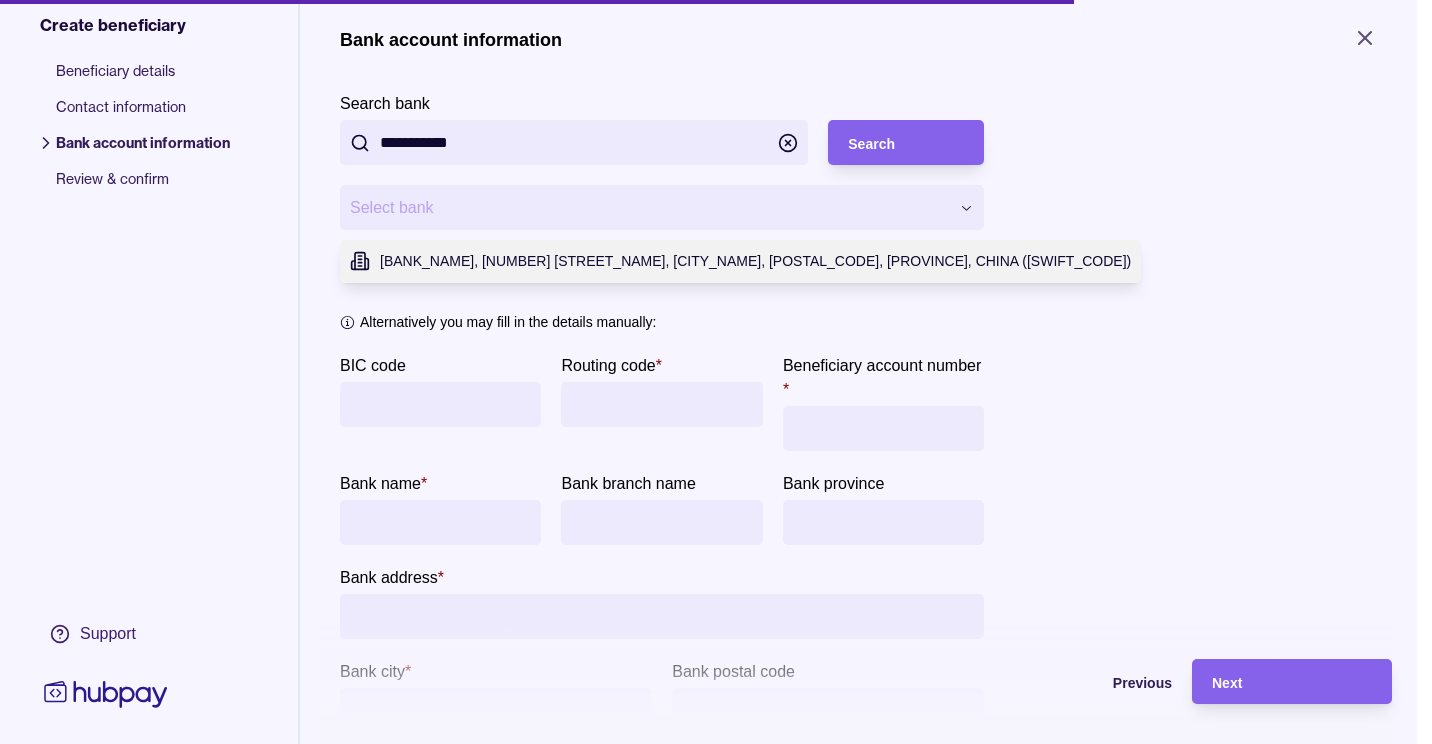 type on "**********" 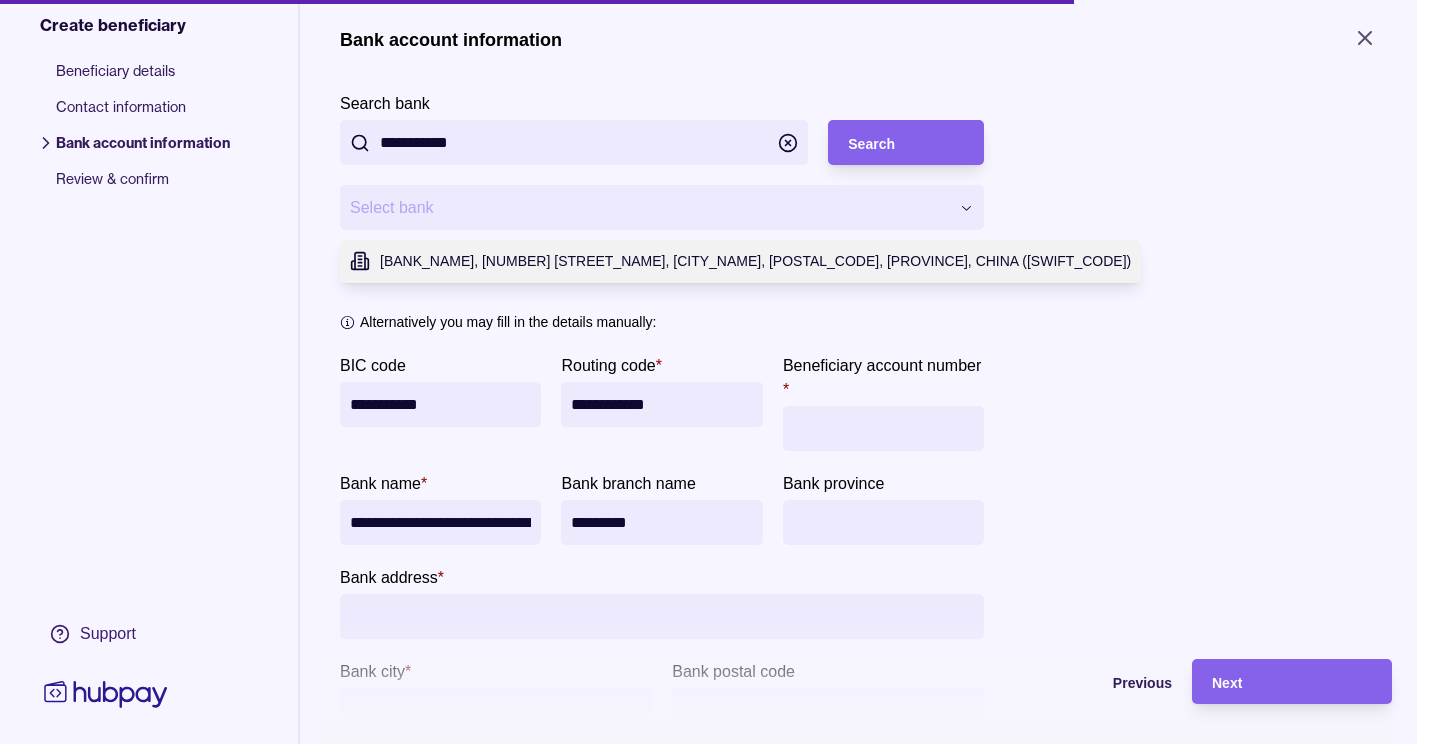 type on "**********" 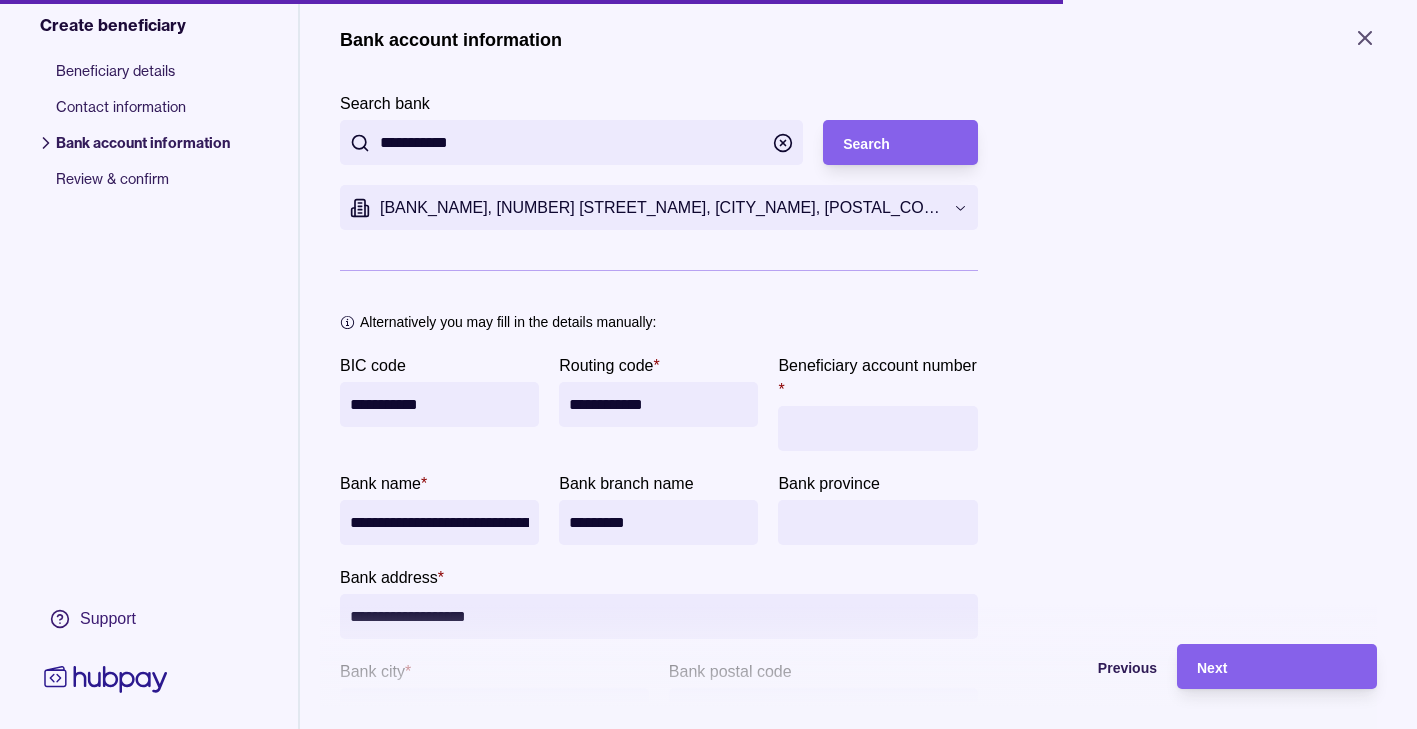 click on "Beneficiary account number  *" at bounding box center [877, 428] 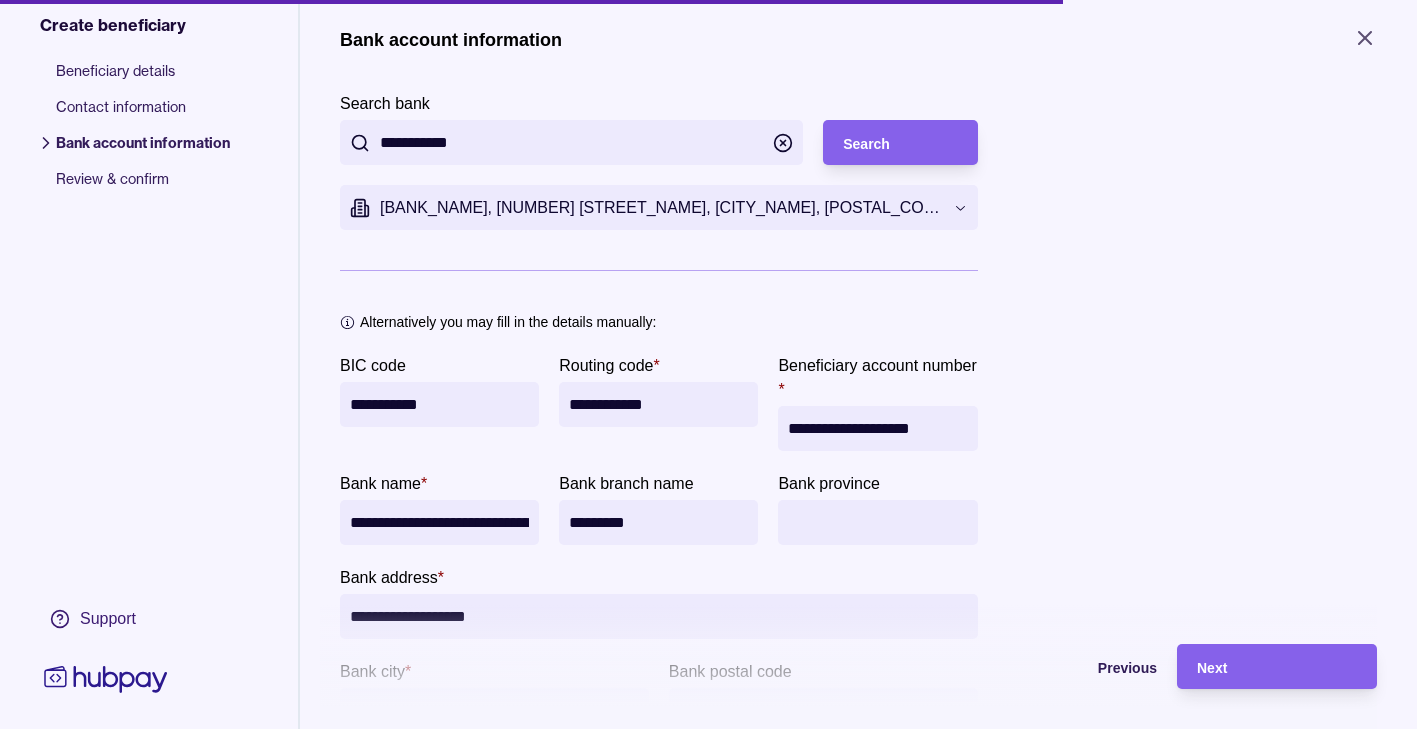 type on "**********" 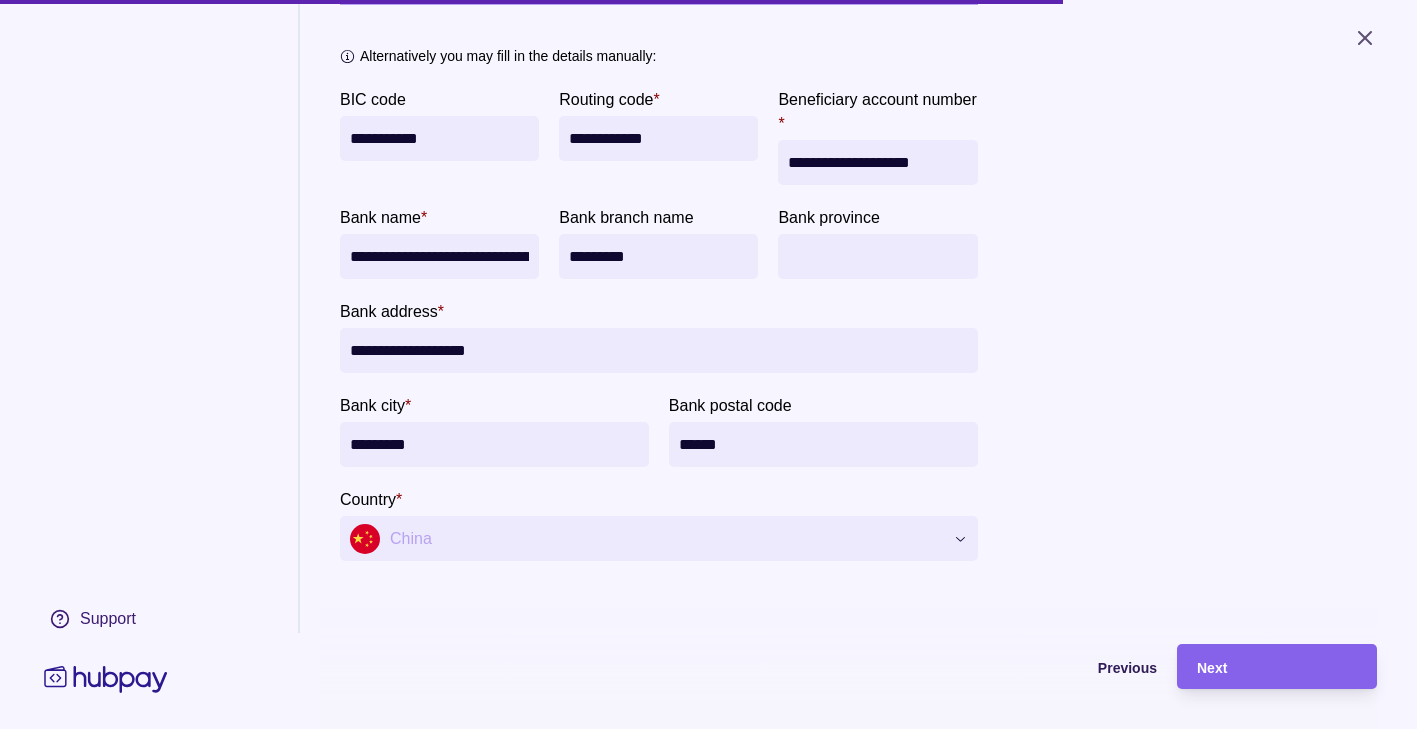 scroll, scrollTop: 466, scrollLeft: 0, axis: vertical 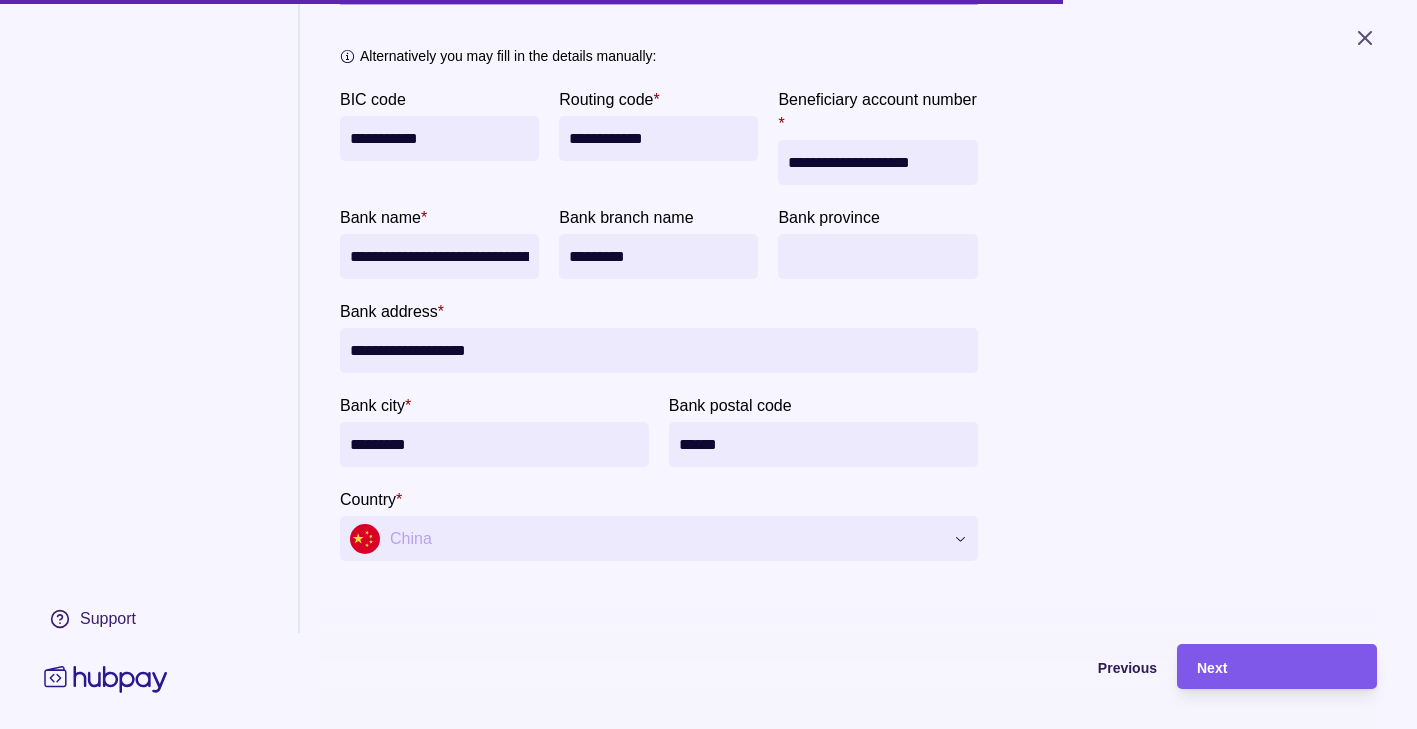 click on "Next" at bounding box center [1277, 667] 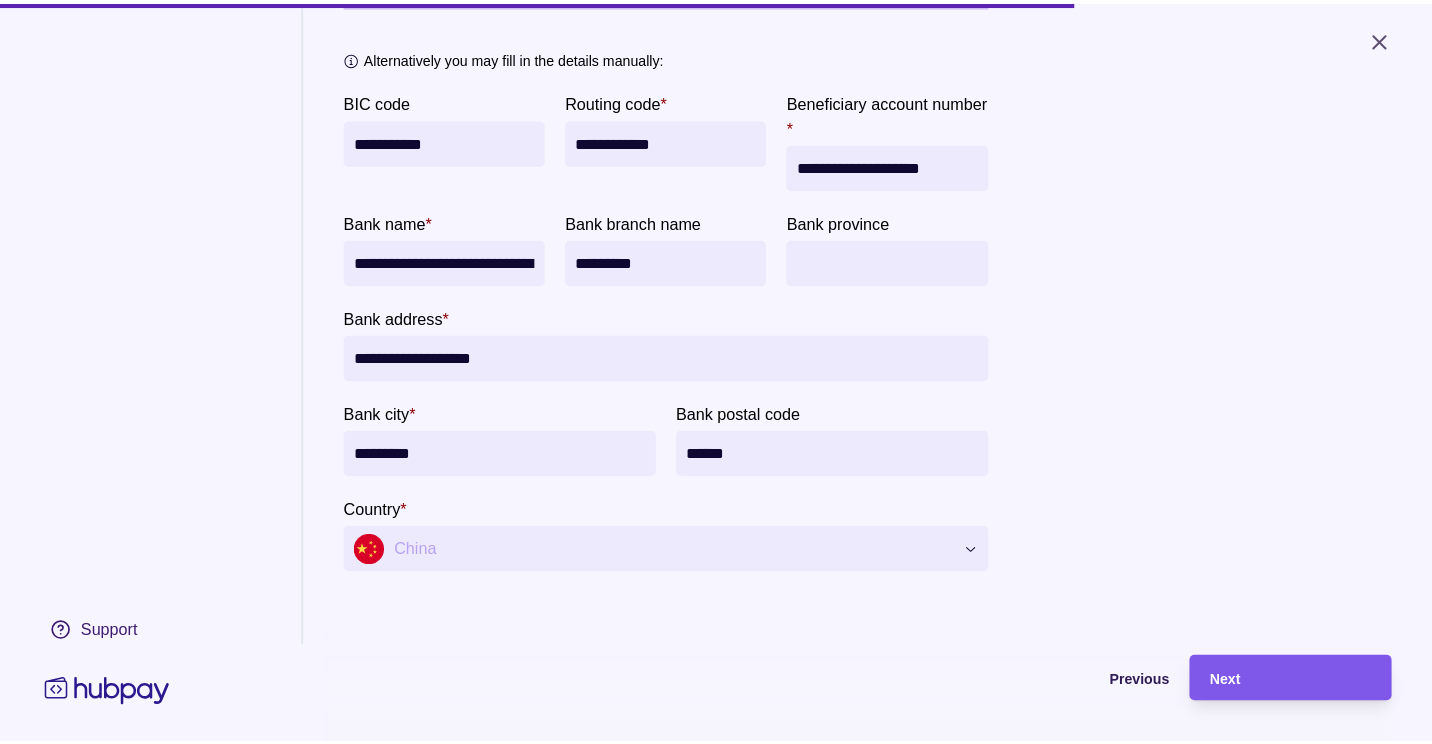 scroll, scrollTop: 156, scrollLeft: 0, axis: vertical 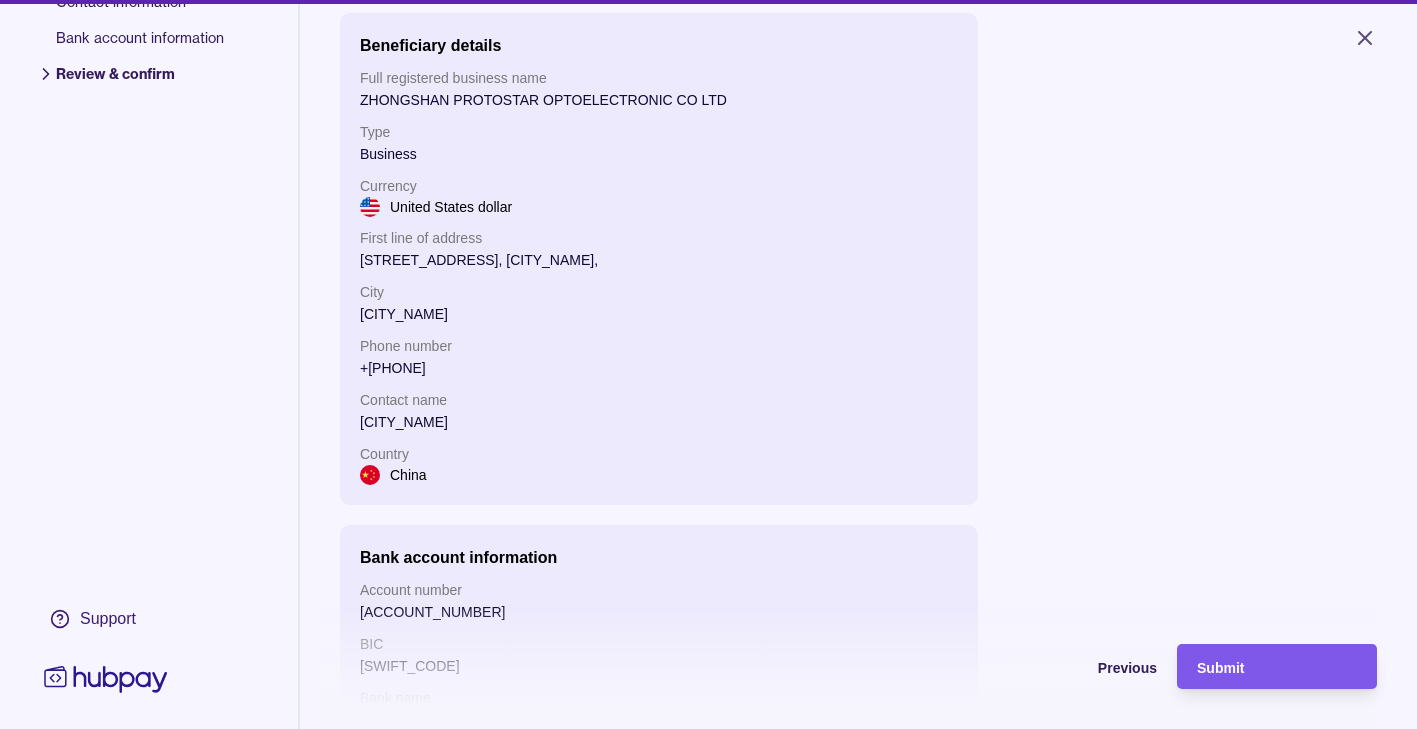 click on "Submit" at bounding box center (1277, 667) 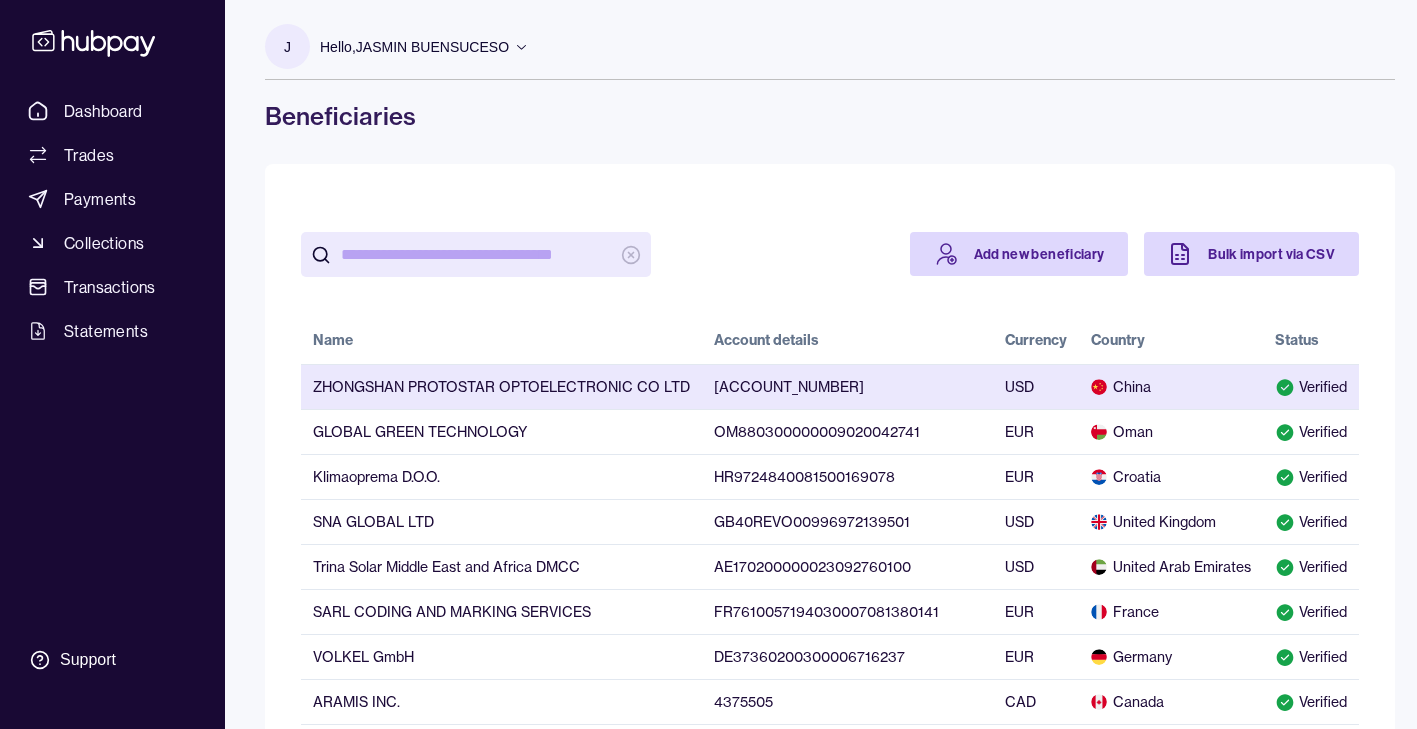 click on "[ACCOUNT_NUMBER]" at bounding box center [847, 386] 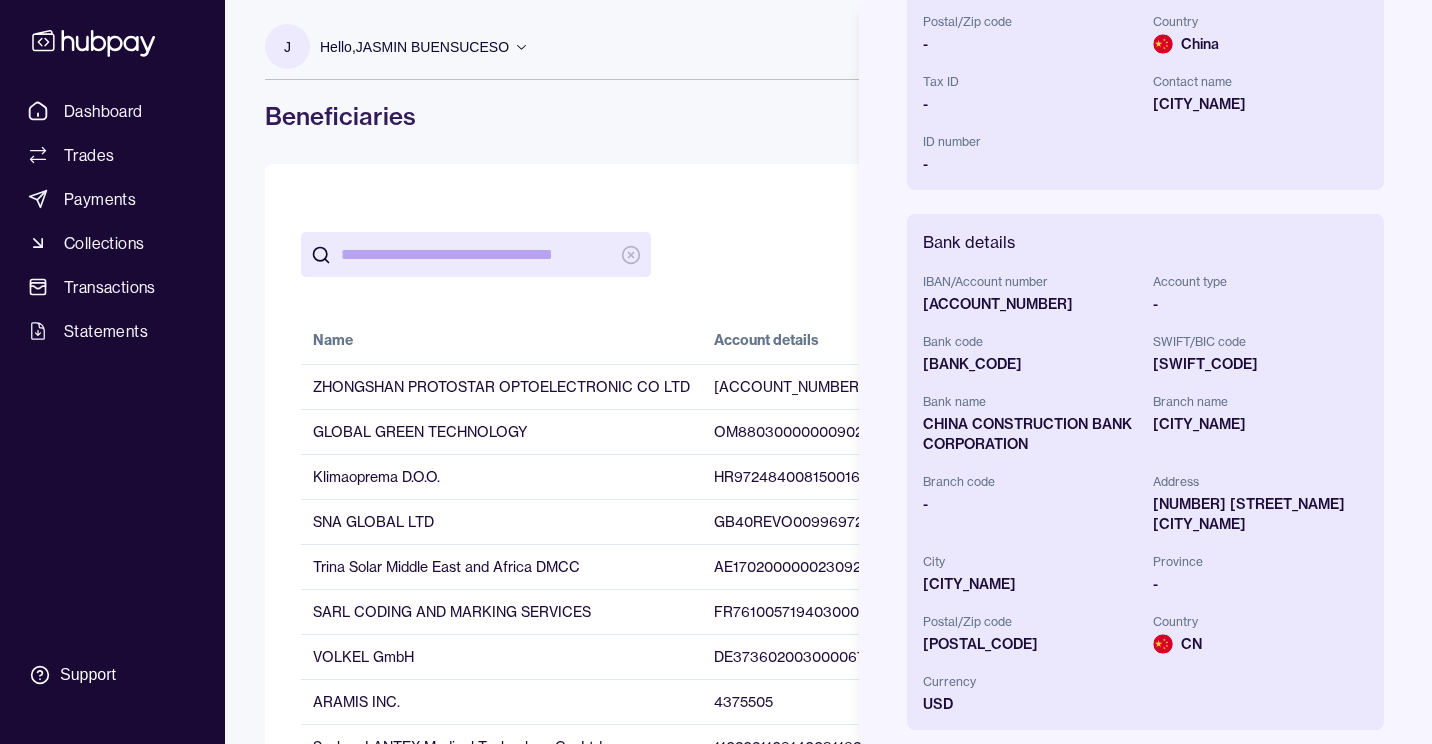 scroll, scrollTop: 600, scrollLeft: 0, axis: vertical 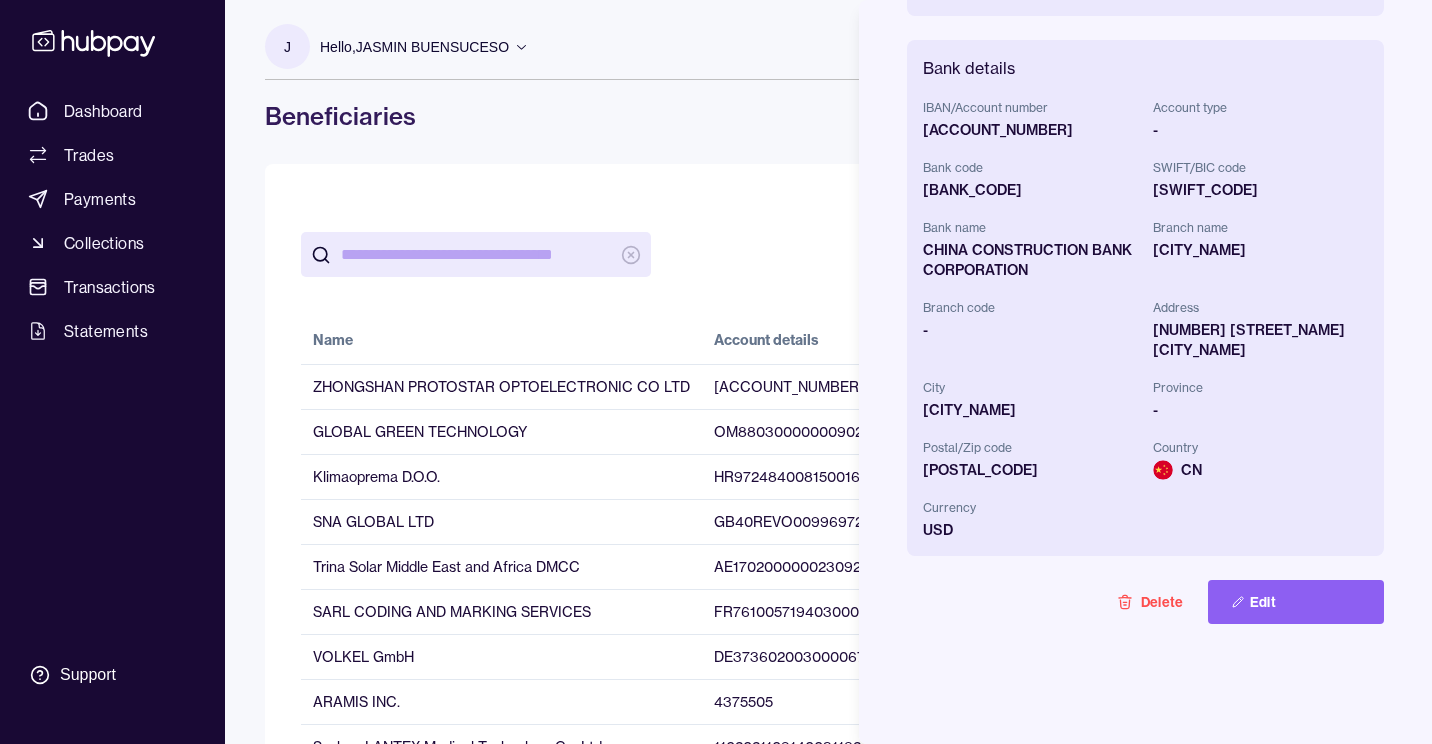 click on "[SWIFT_CODE]" at bounding box center [1261, 190] 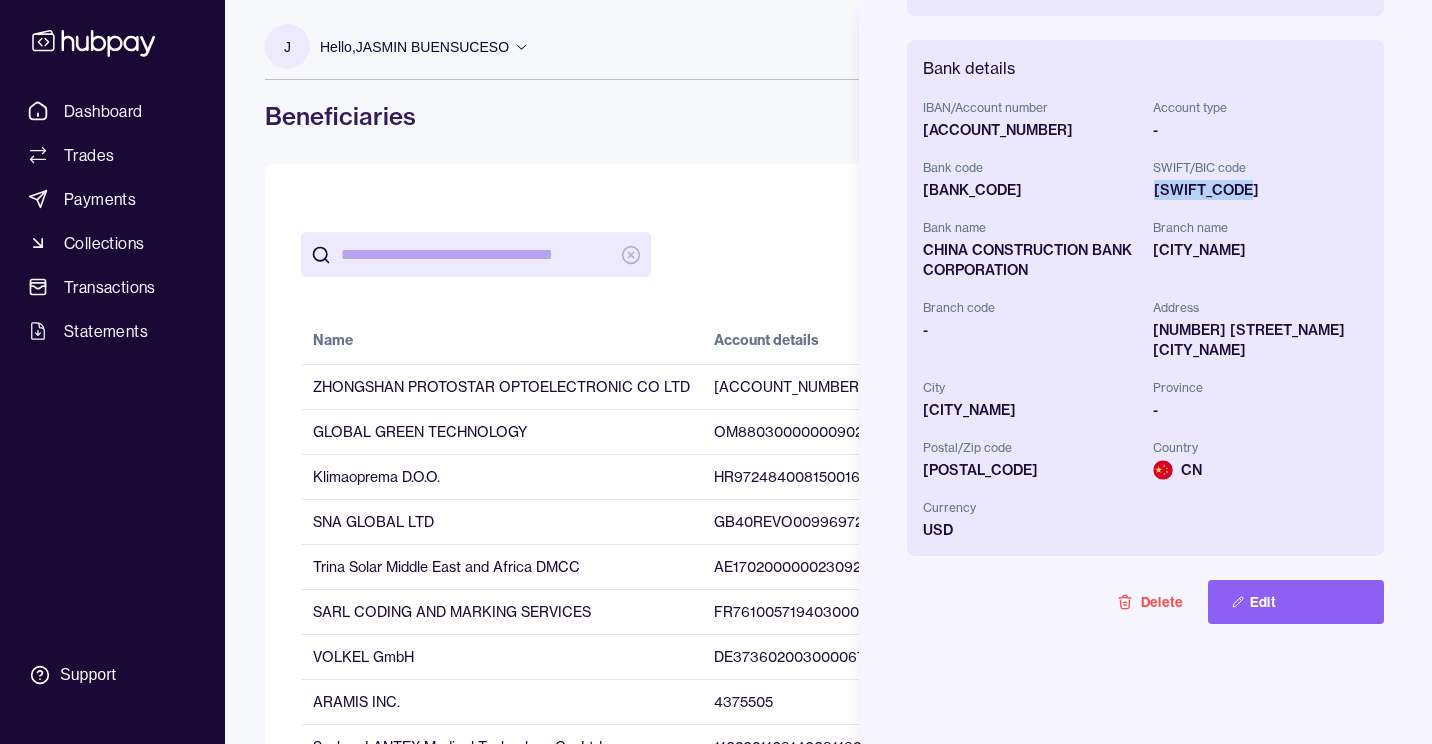 click on "[SWIFT_CODE]" at bounding box center (1261, 190) 